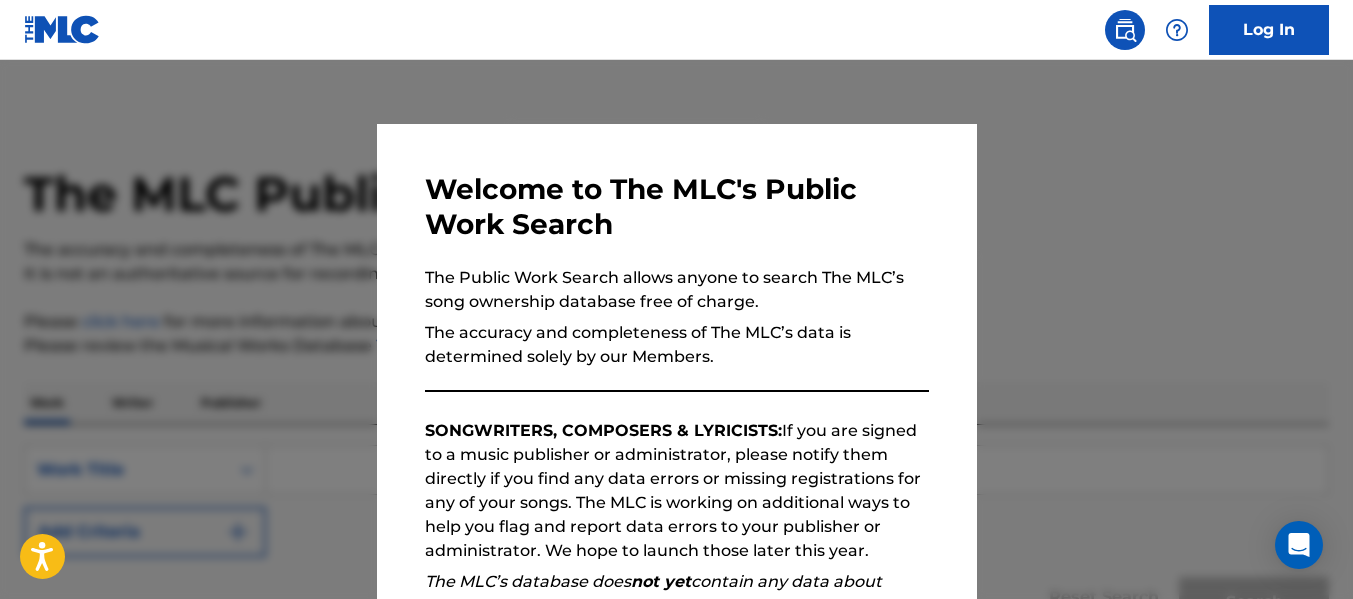 scroll, scrollTop: 0, scrollLeft: 0, axis: both 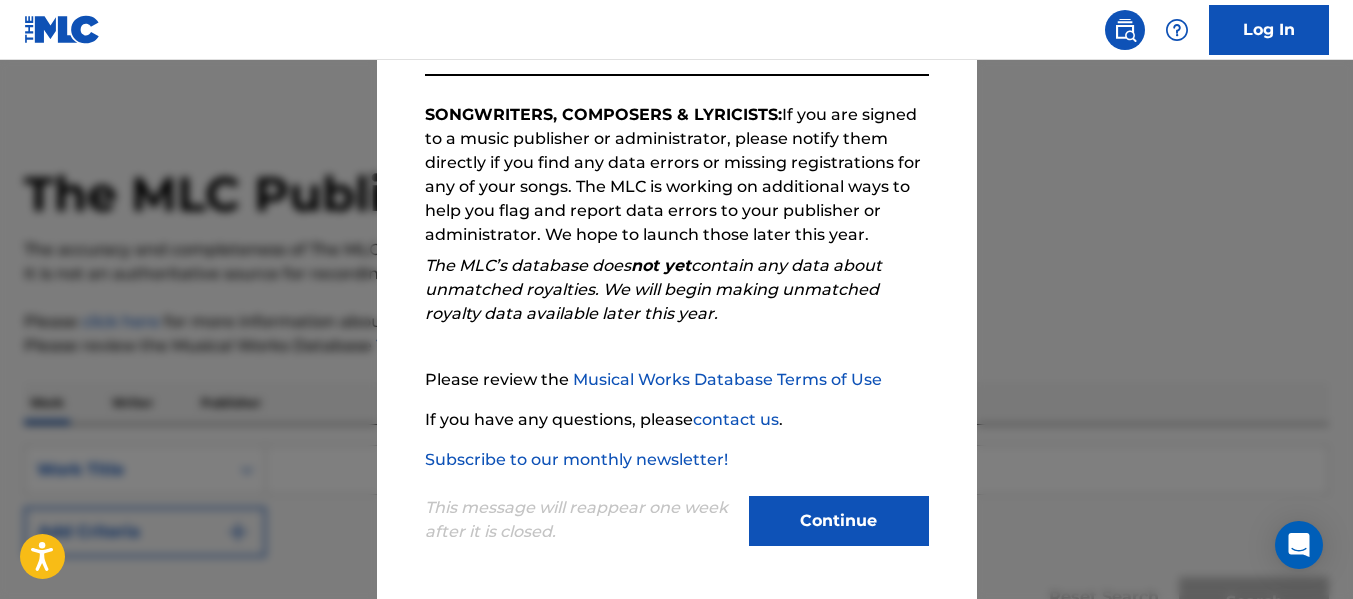 click on "Continue" at bounding box center [839, 521] 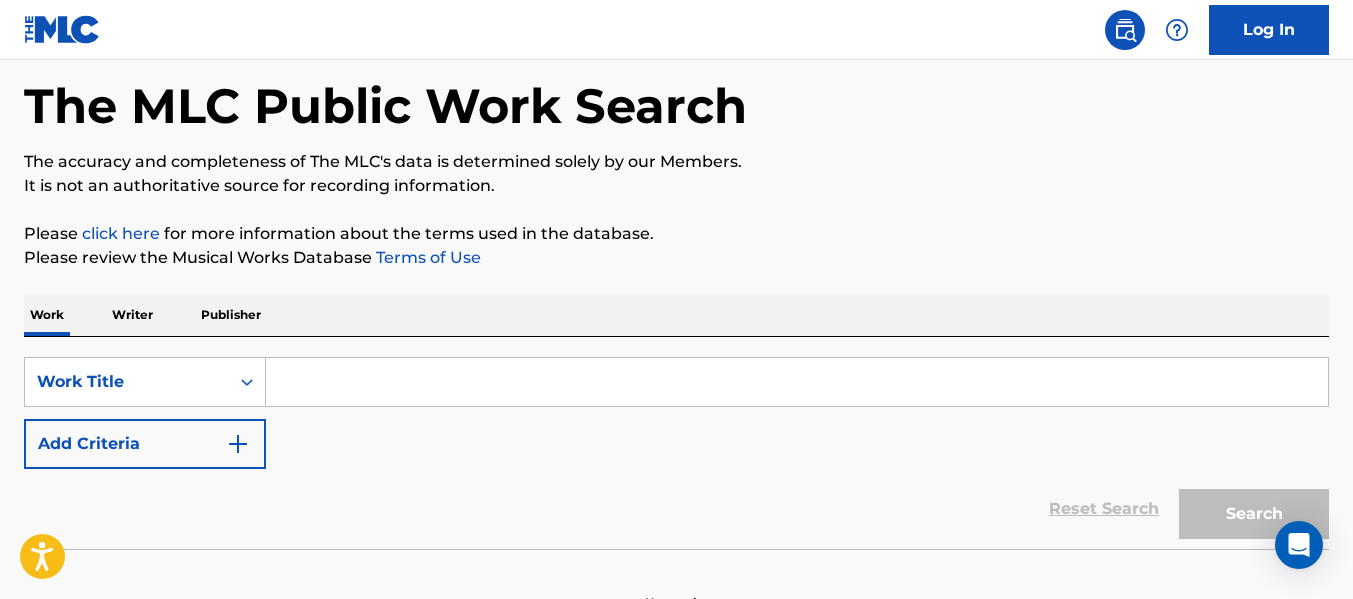 scroll, scrollTop: 200, scrollLeft: 0, axis: vertical 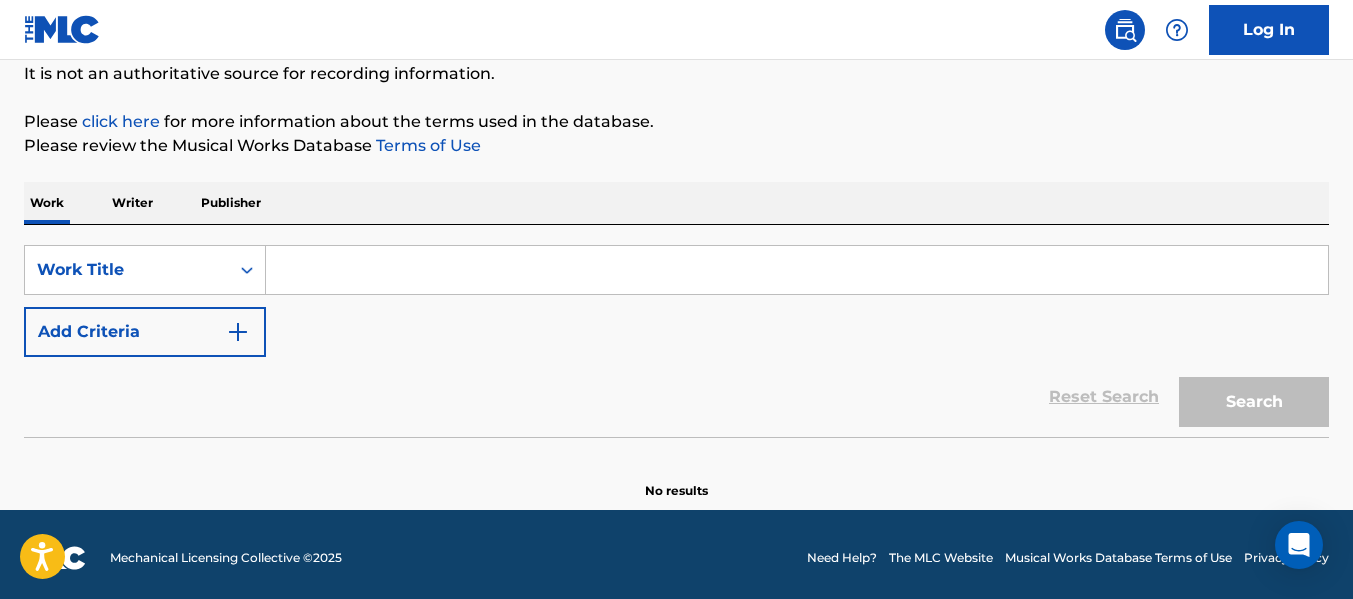 click at bounding box center (797, 270) 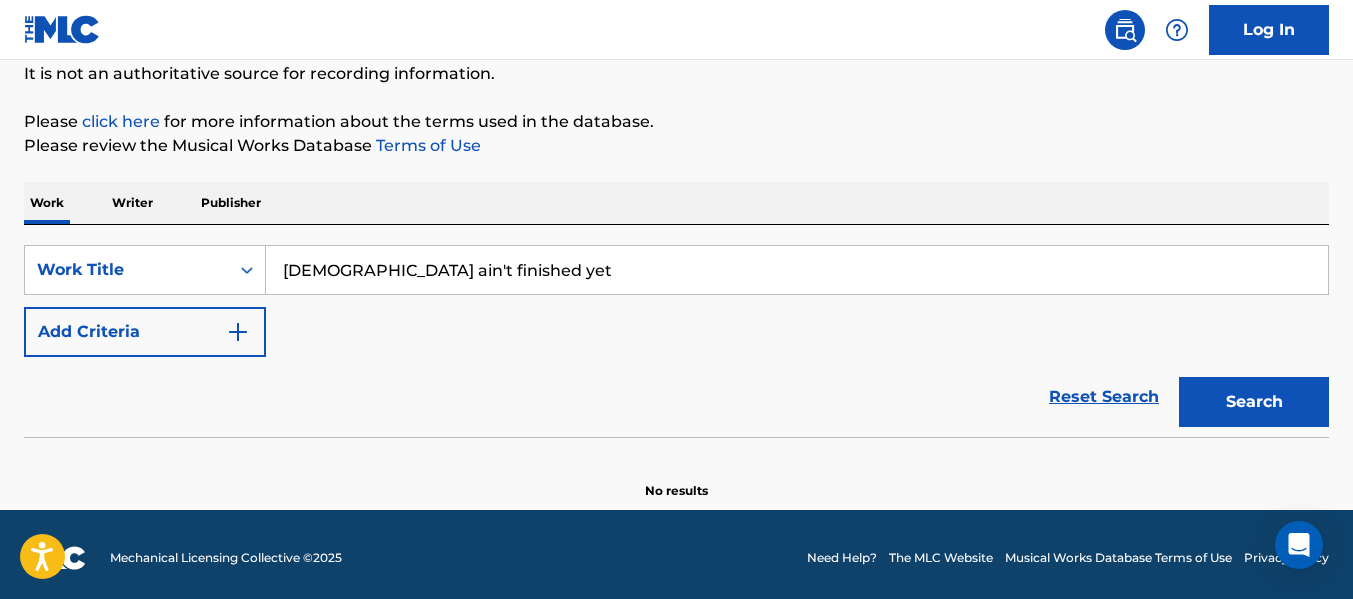 type on "[DEMOGRAPHIC_DATA] ain't finished yet" 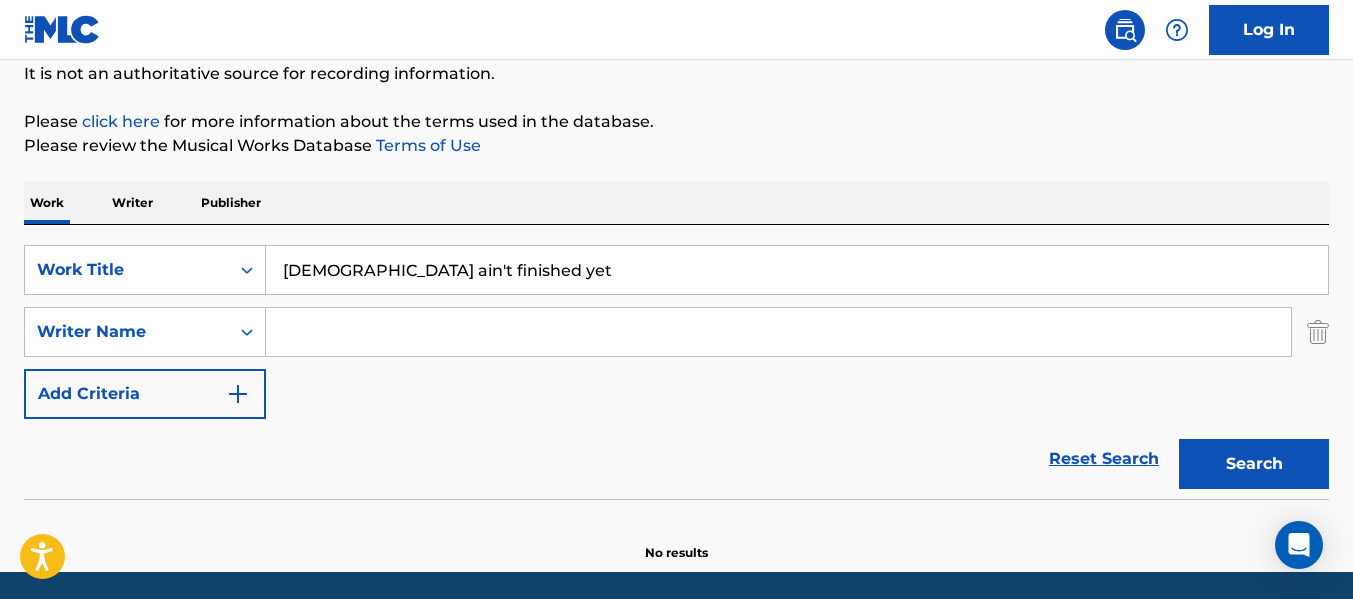 click at bounding box center (778, 332) 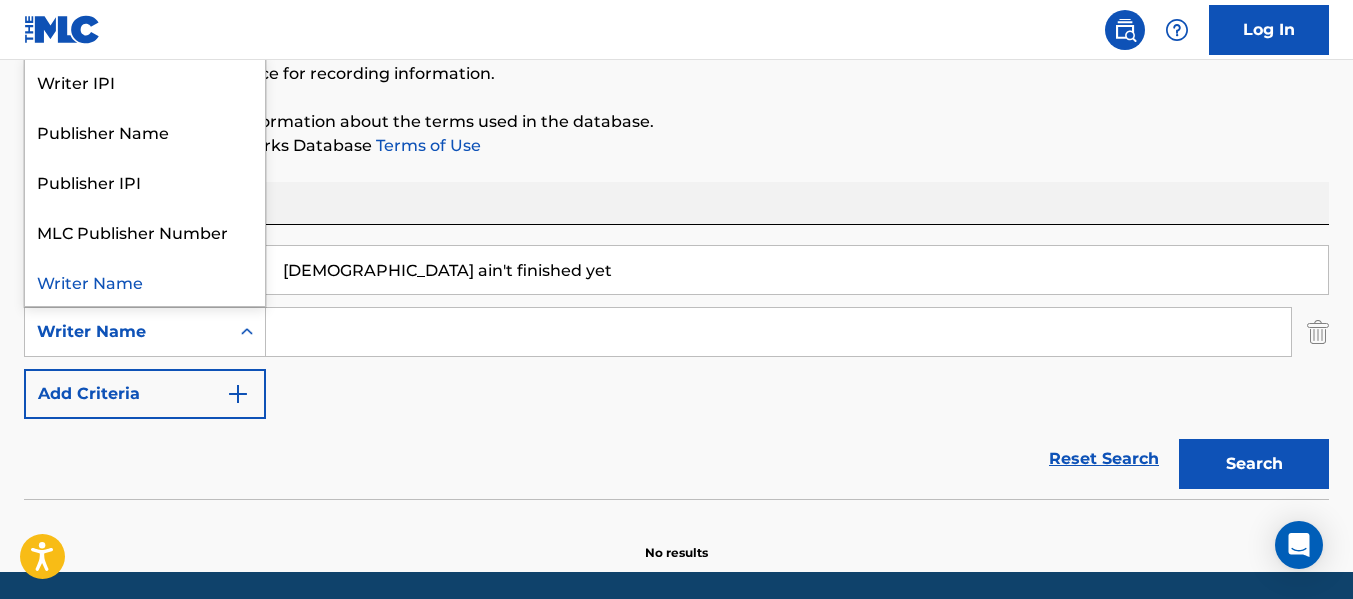 click 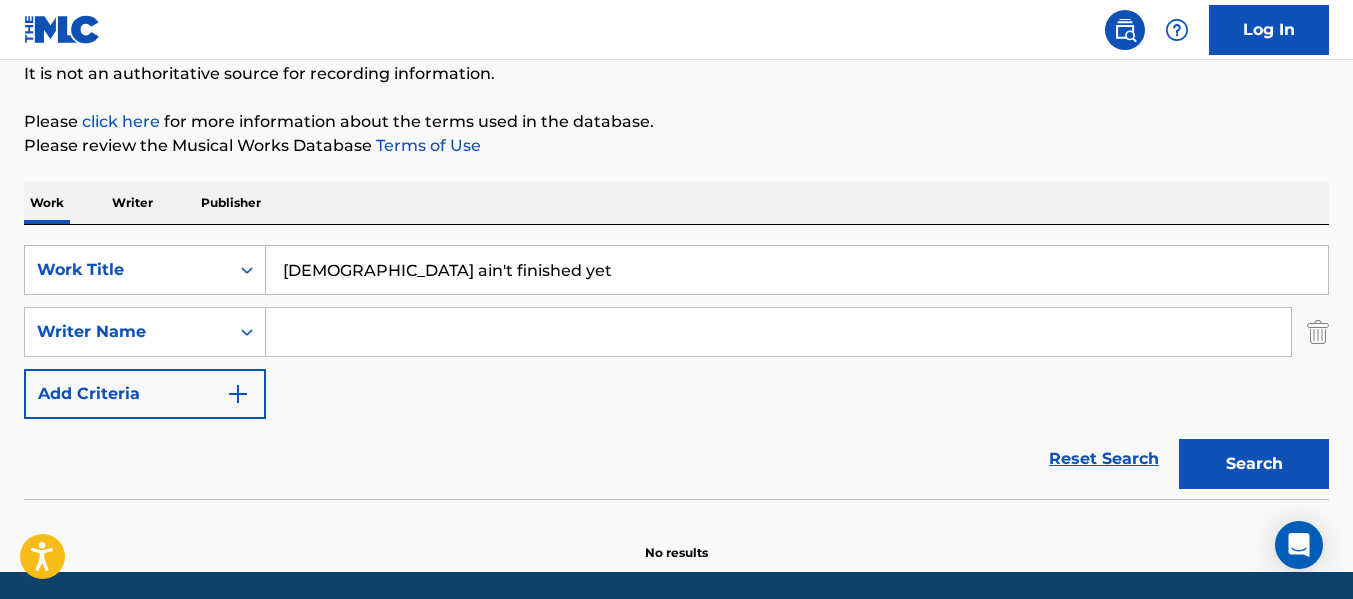 click at bounding box center (778, 332) 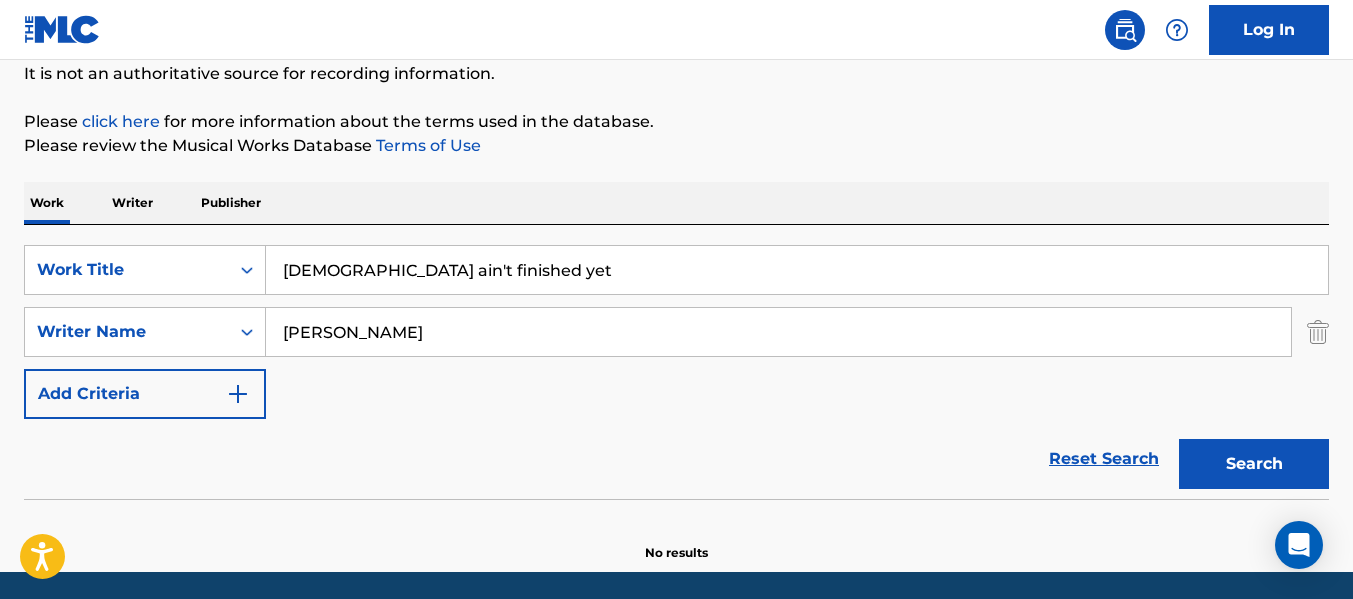 type on "[PERSON_NAME]" 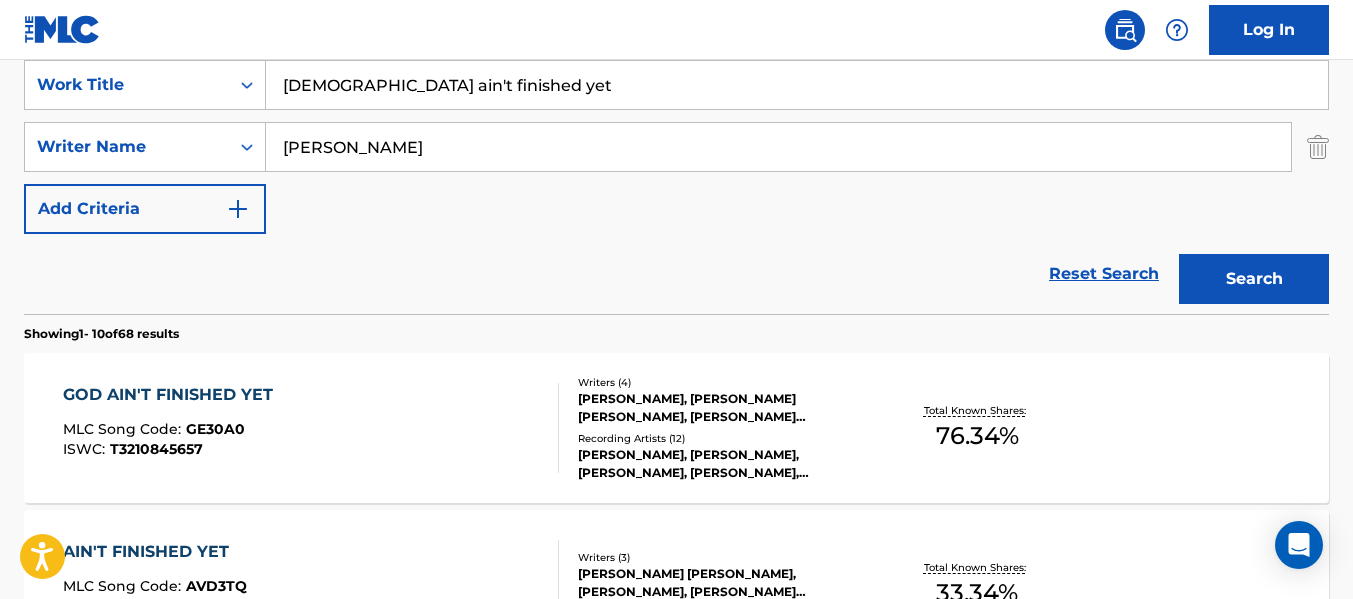 scroll, scrollTop: 400, scrollLeft: 0, axis: vertical 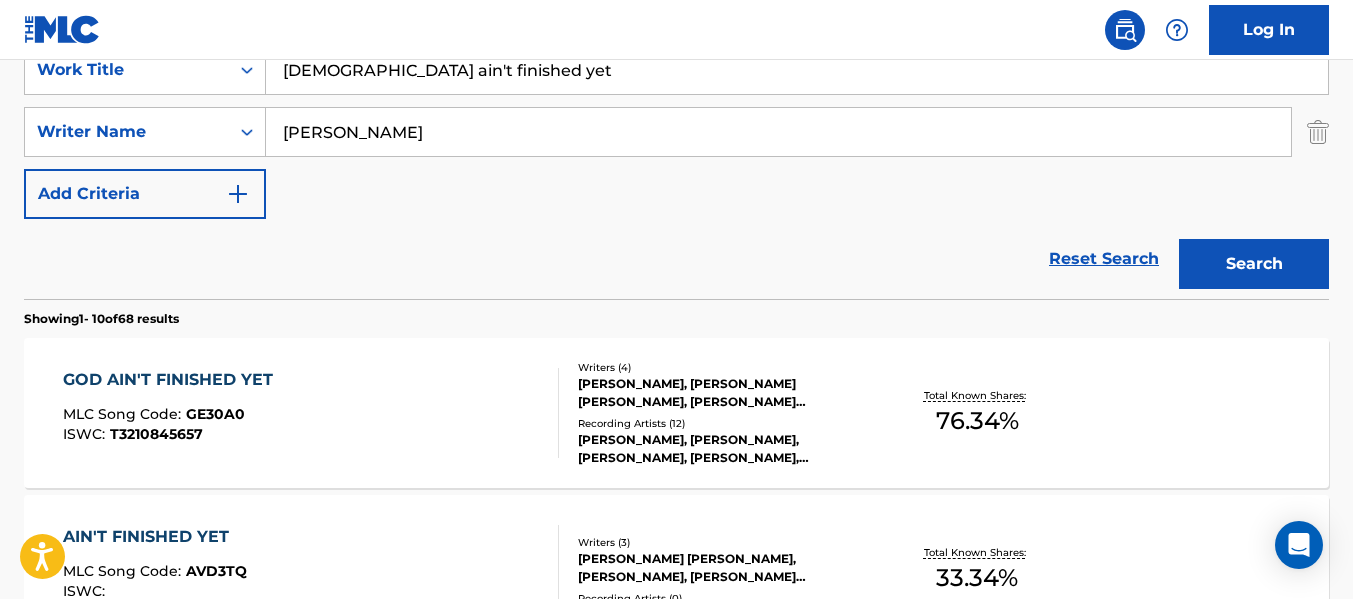 click on "GOD AIN'T FINISHED YET MLC Song Code : GE30A0 ISWC : T3210845657 Writers ( 4 ) [PERSON_NAME], [PERSON_NAME] [PERSON_NAME], [PERSON_NAME] [PERSON_NAME] Recording Artists ( 12 ) [PERSON_NAME], [PERSON_NAME], [PERSON_NAME], [PERSON_NAME], [PERSON_NAME] Total Known Shares: 76.34 %" at bounding box center (676, 413) 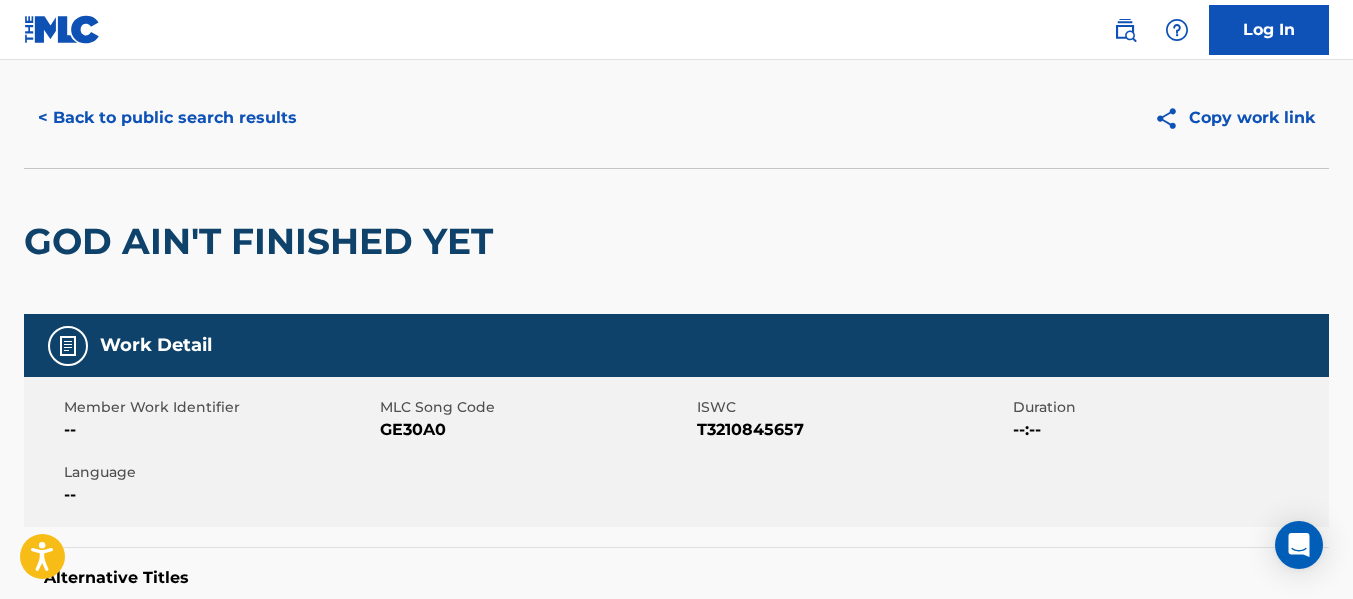 scroll, scrollTop: 0, scrollLeft: 0, axis: both 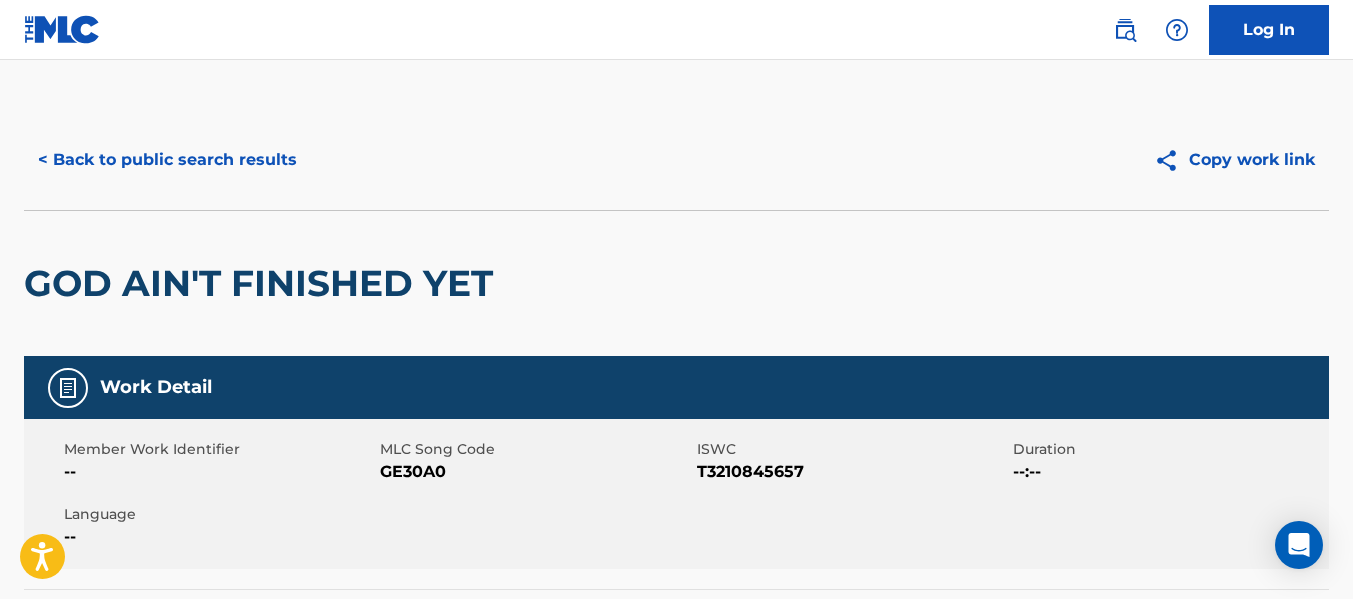click on "< Back to public search results" at bounding box center [167, 160] 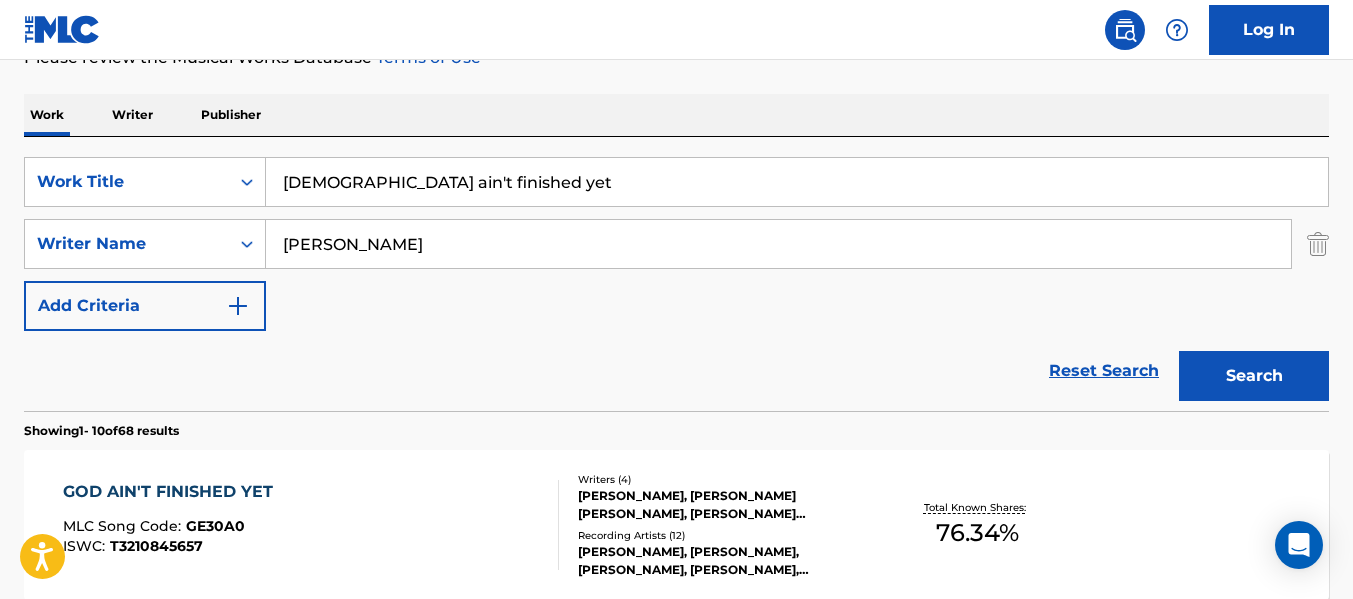 scroll, scrollTop: 100, scrollLeft: 0, axis: vertical 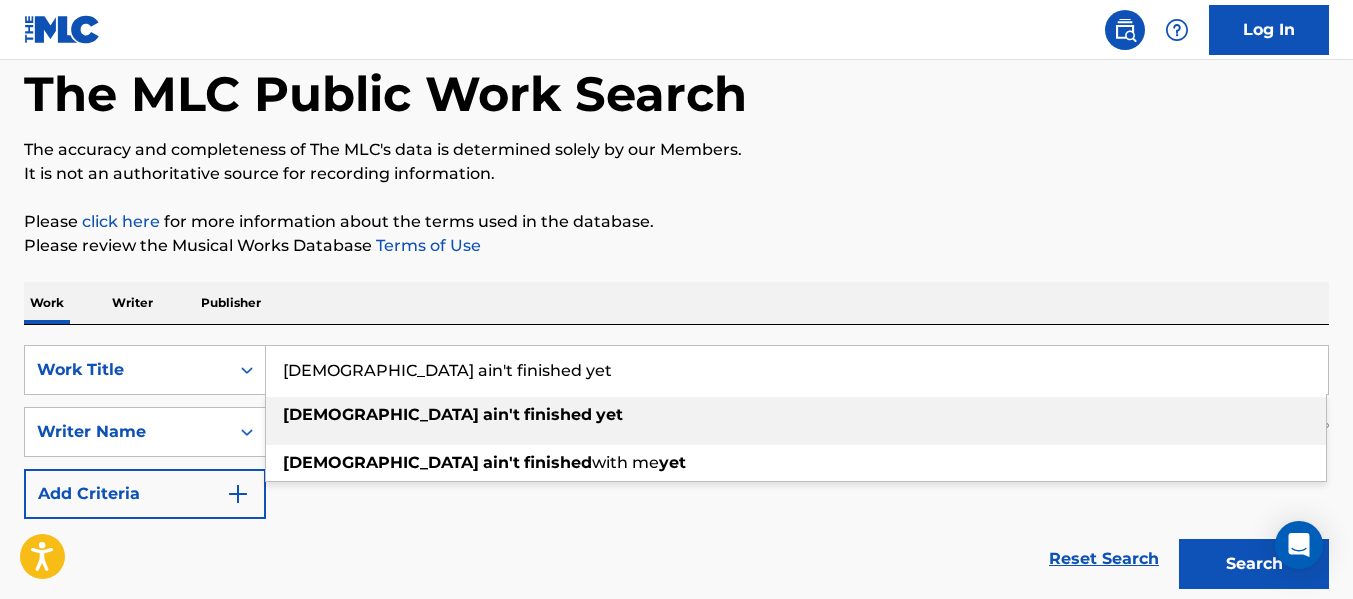 drag, startPoint x: 479, startPoint y: 372, endPoint x: 283, endPoint y: 370, distance: 196.01021 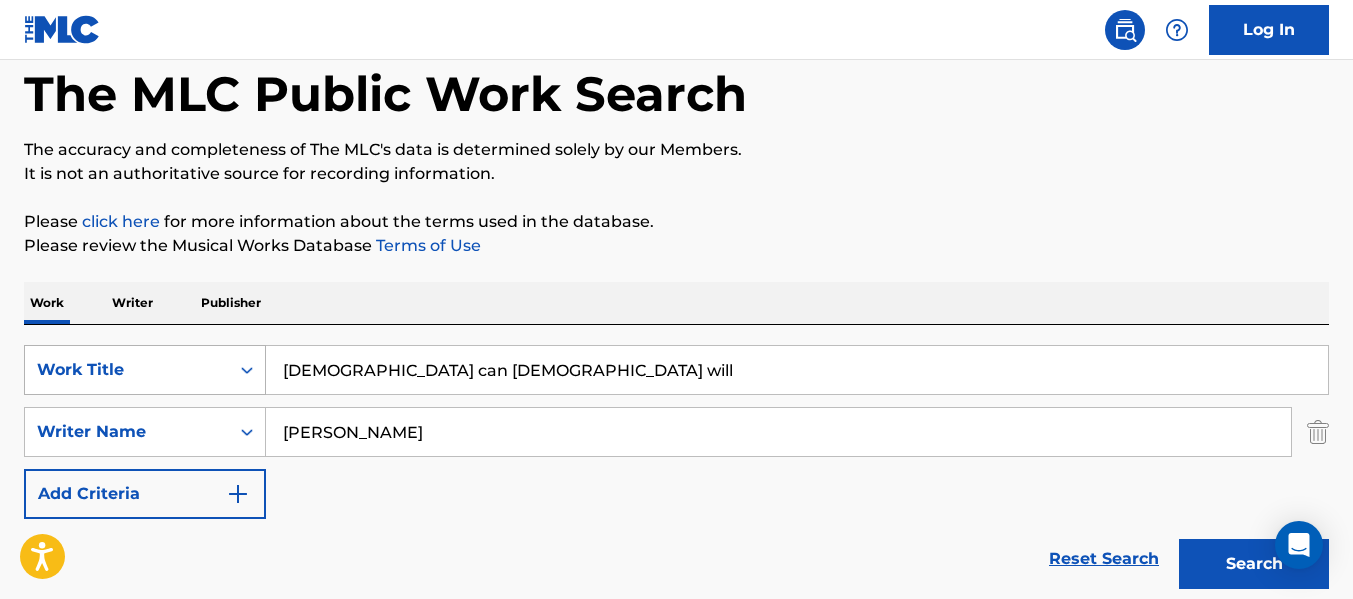 drag, startPoint x: 464, startPoint y: 377, endPoint x: 263, endPoint y: 354, distance: 202.31165 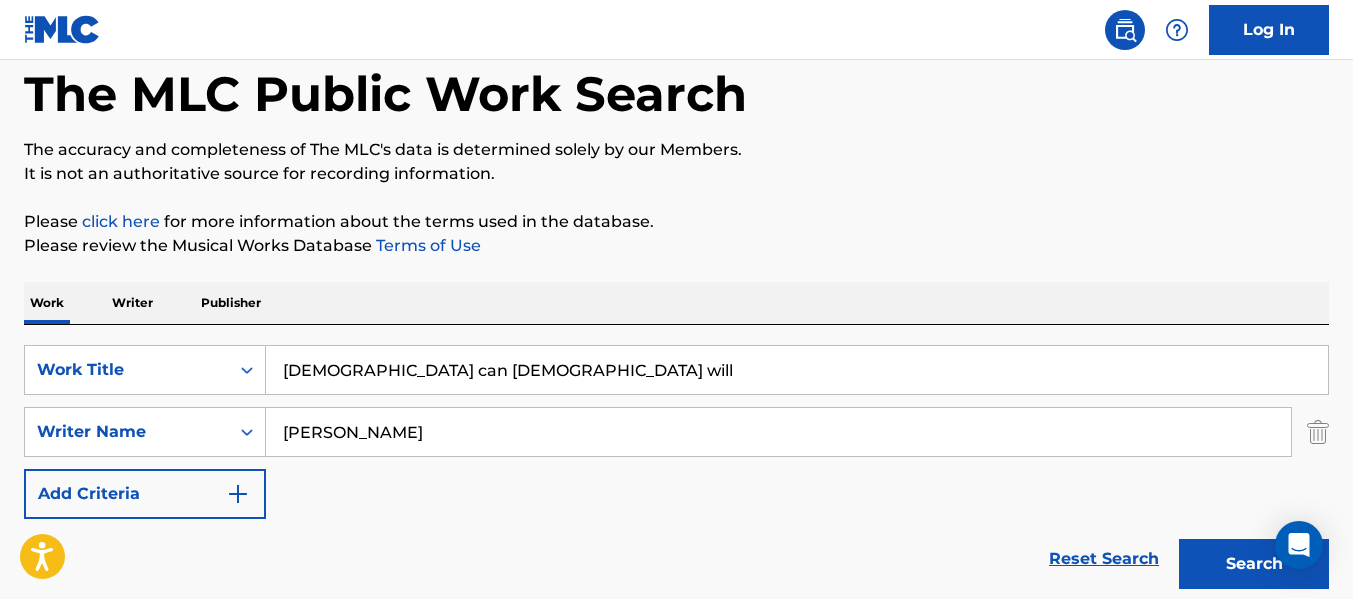 drag, startPoint x: 332, startPoint y: 364, endPoint x: 413, endPoint y: 373, distance: 81.49847 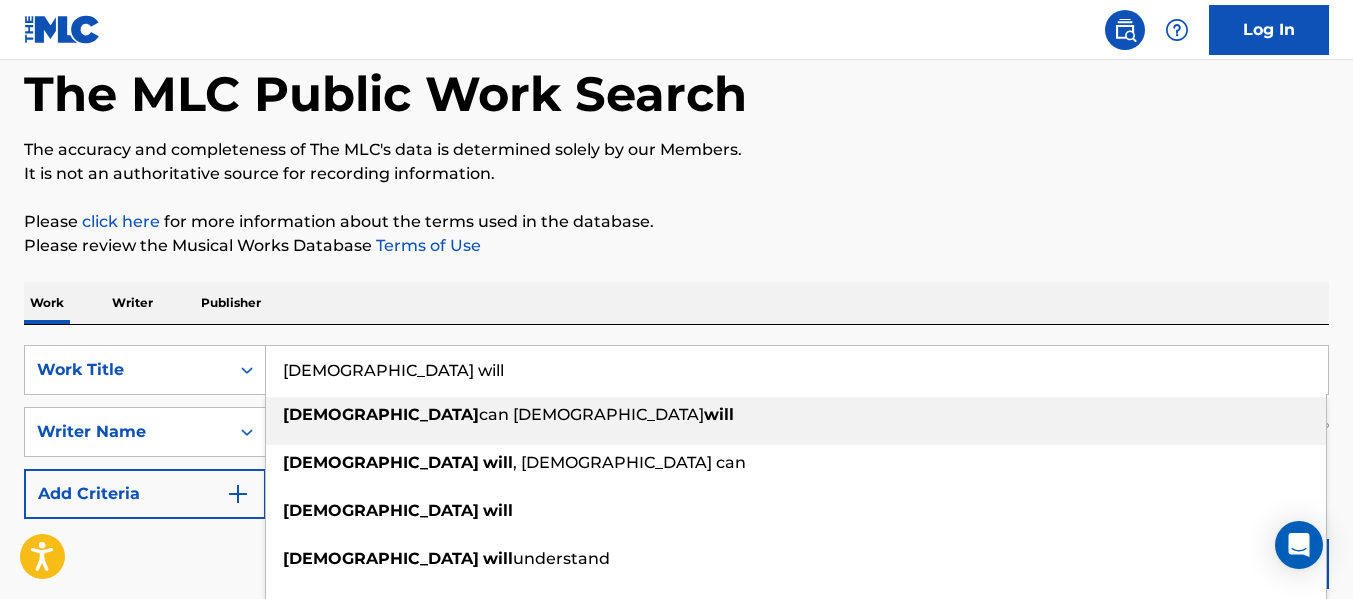type on "[DEMOGRAPHIC_DATA] will" 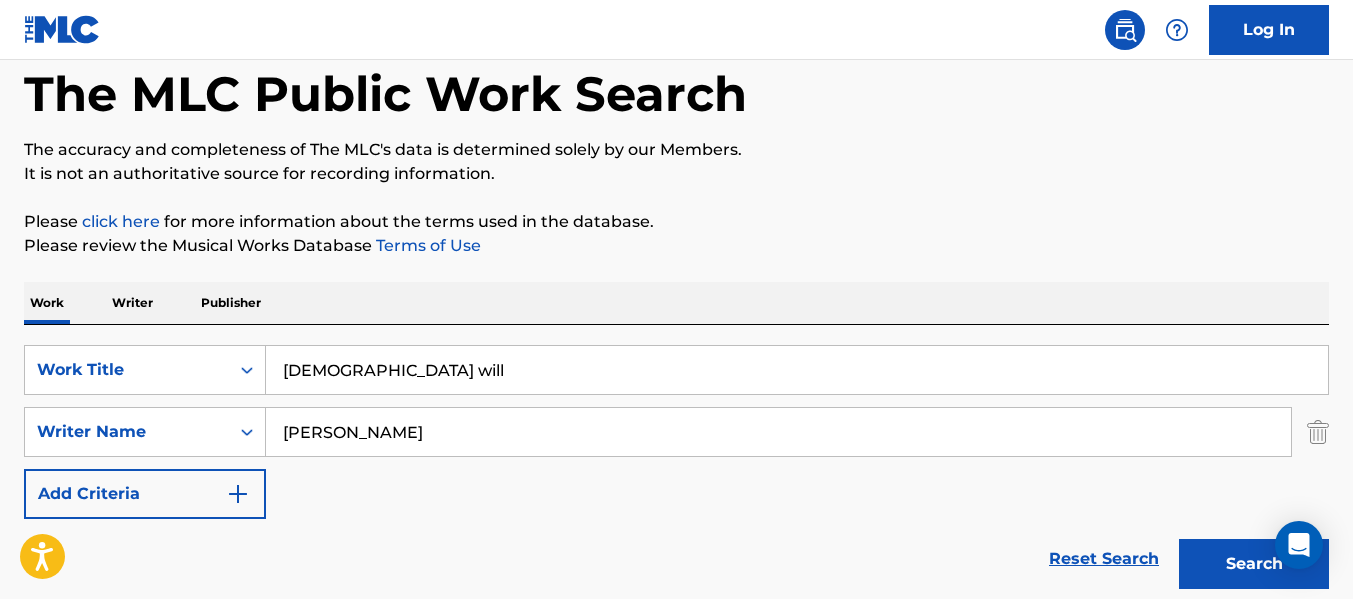 click on "Work Writer Publisher" at bounding box center (676, 303) 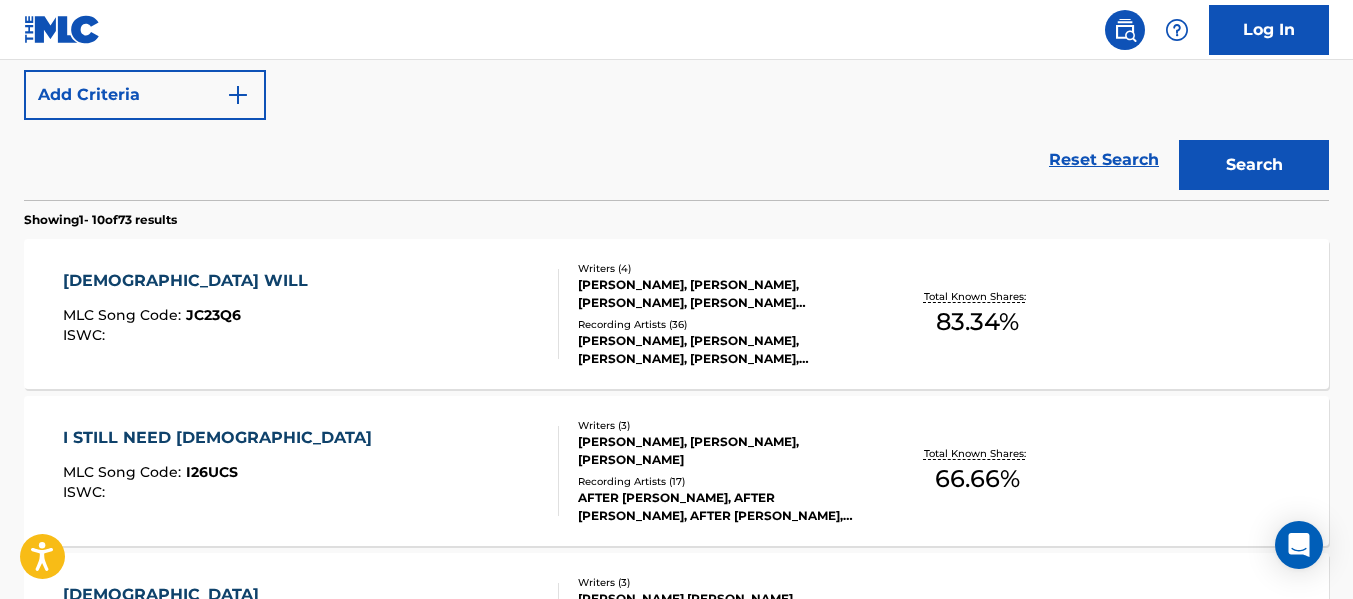 scroll, scrollTop: 534, scrollLeft: 0, axis: vertical 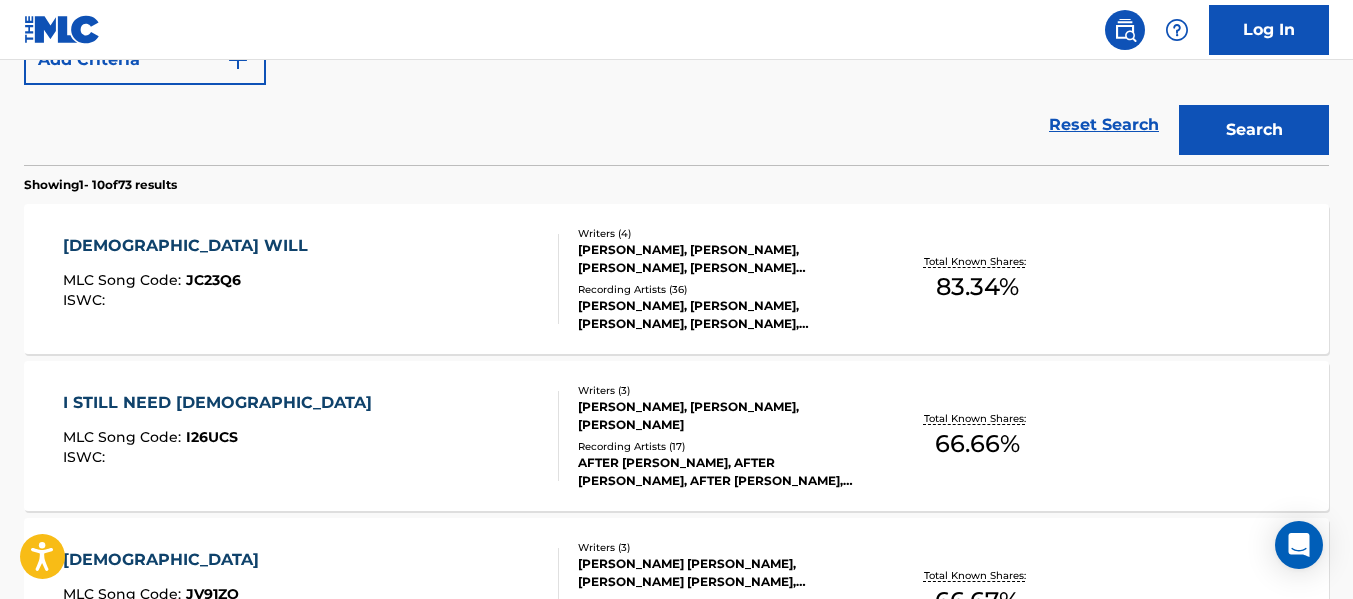 click on "[DEMOGRAPHIC_DATA] WILL MLC Song Code : JC23Q6 ISWC :" at bounding box center [311, 279] 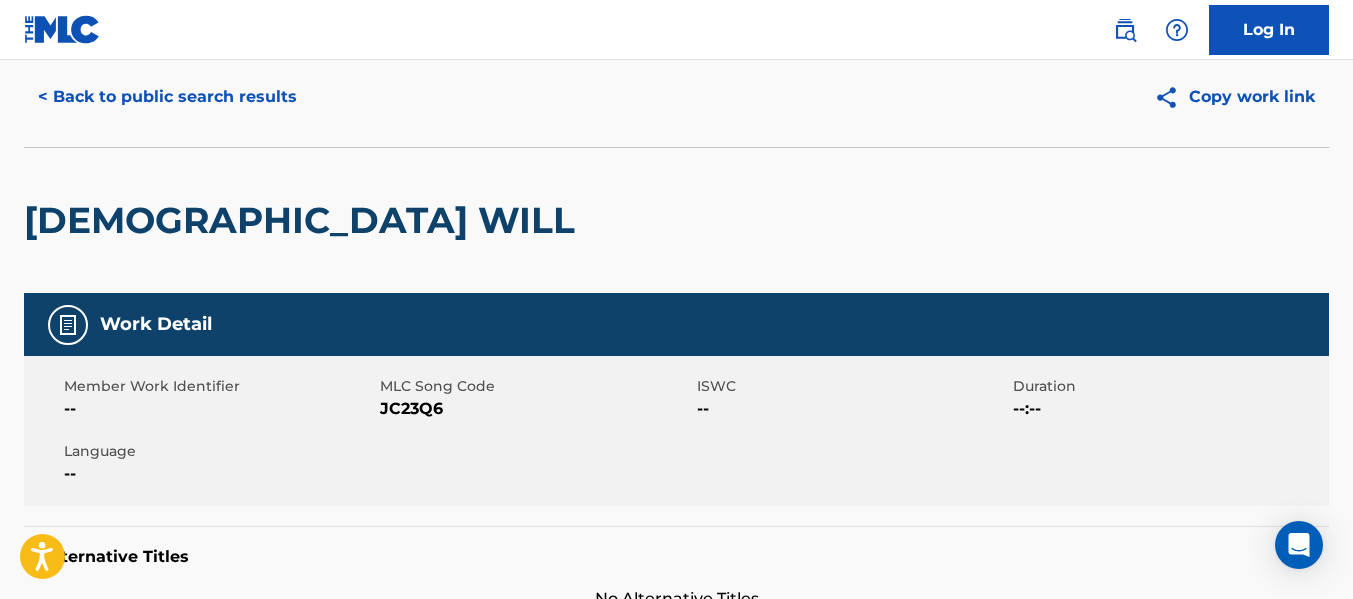 scroll, scrollTop: 0, scrollLeft: 0, axis: both 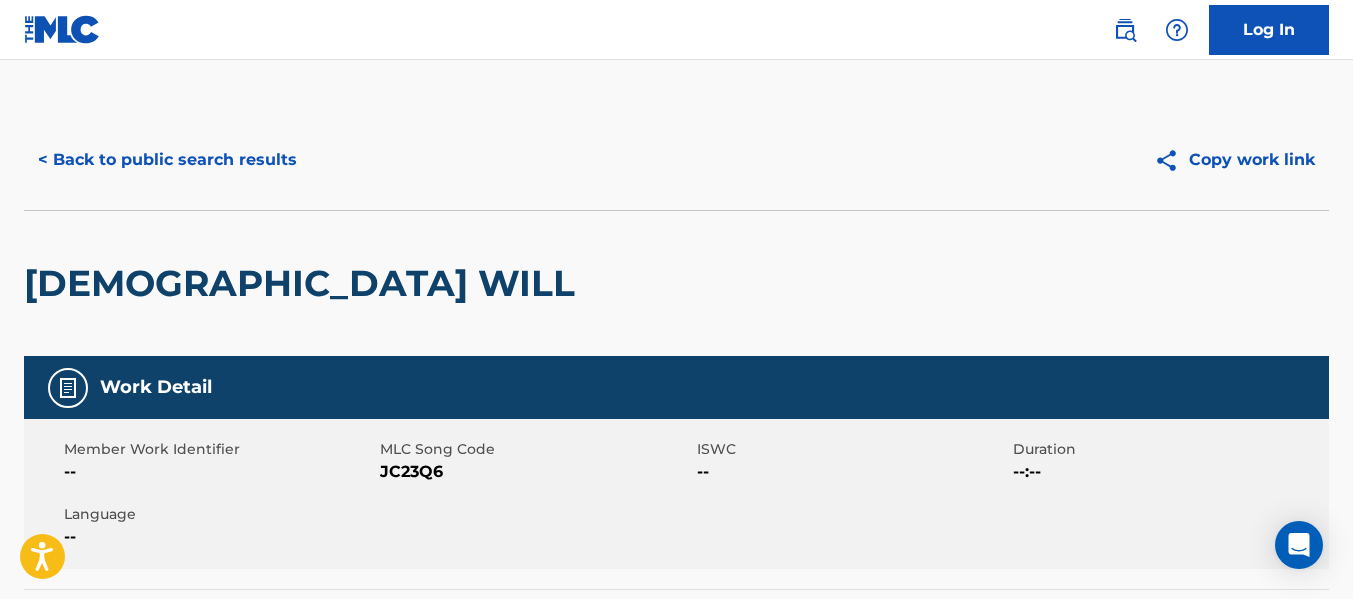 click on "< Back to public search results" at bounding box center [167, 160] 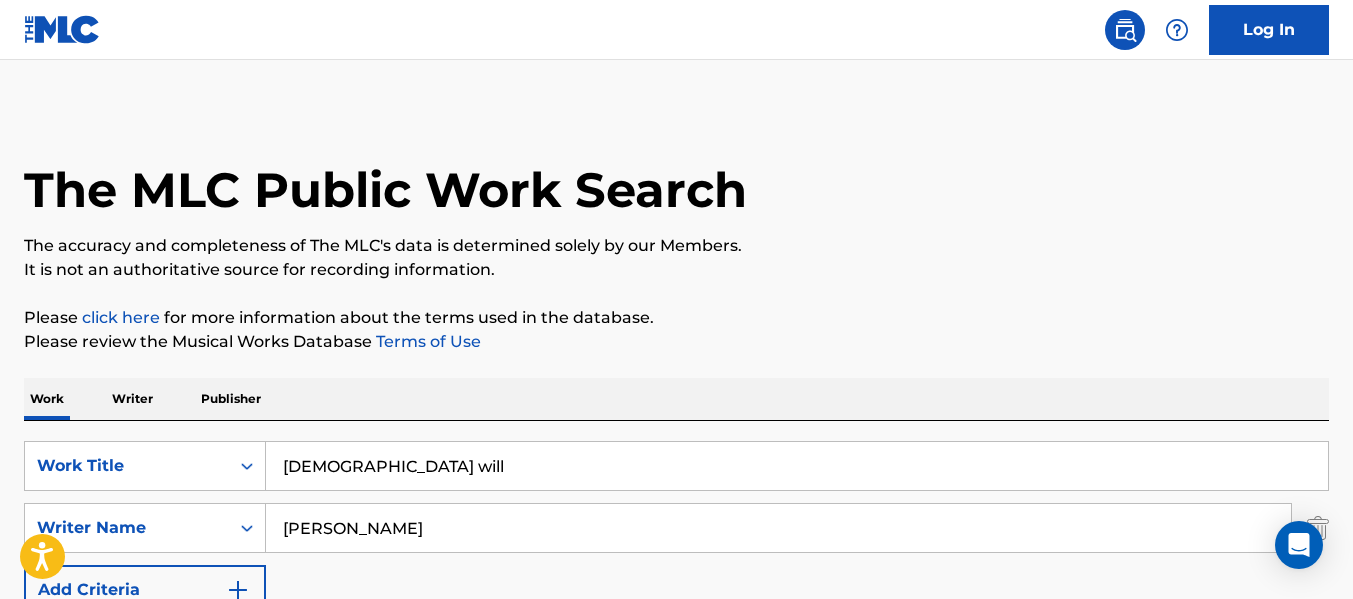 scroll, scrollTop: 0, scrollLeft: 0, axis: both 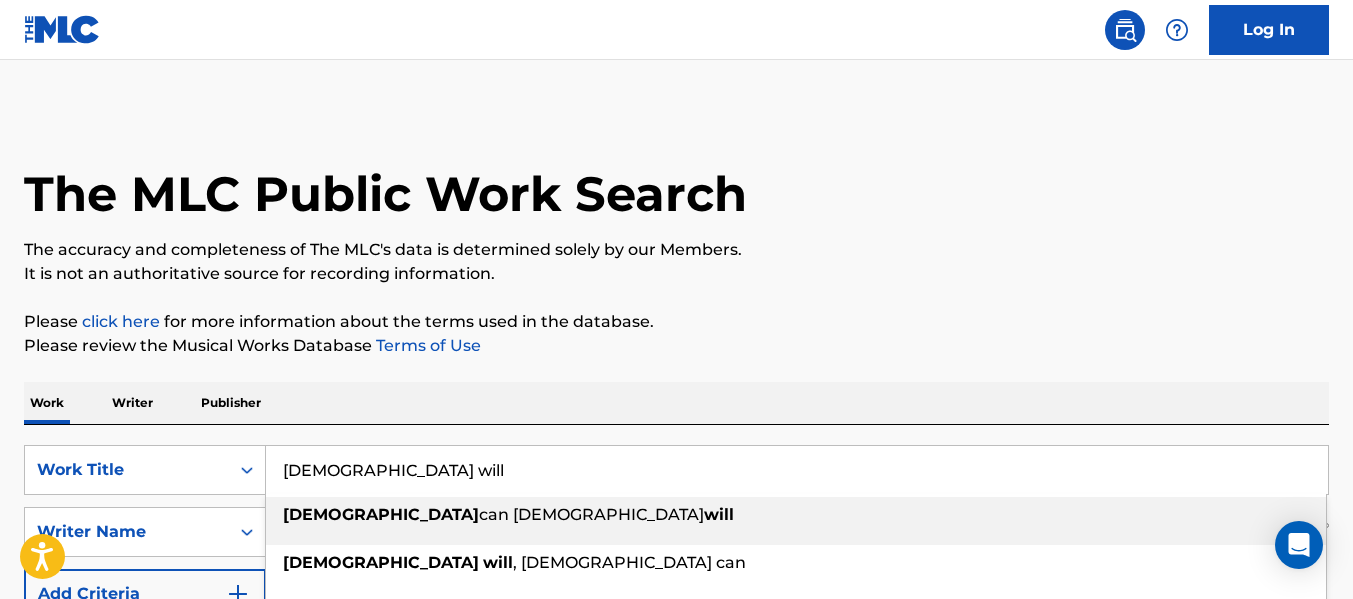 drag, startPoint x: 372, startPoint y: 479, endPoint x: 267, endPoint y: 466, distance: 105.801704 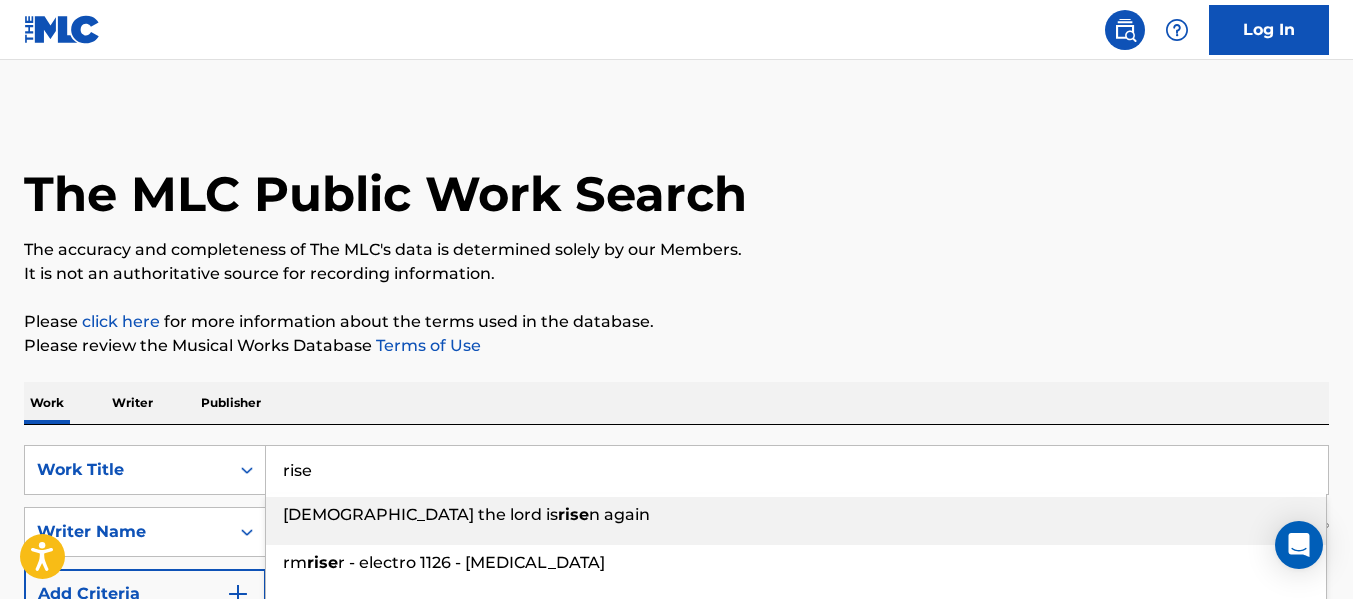 type on "rise" 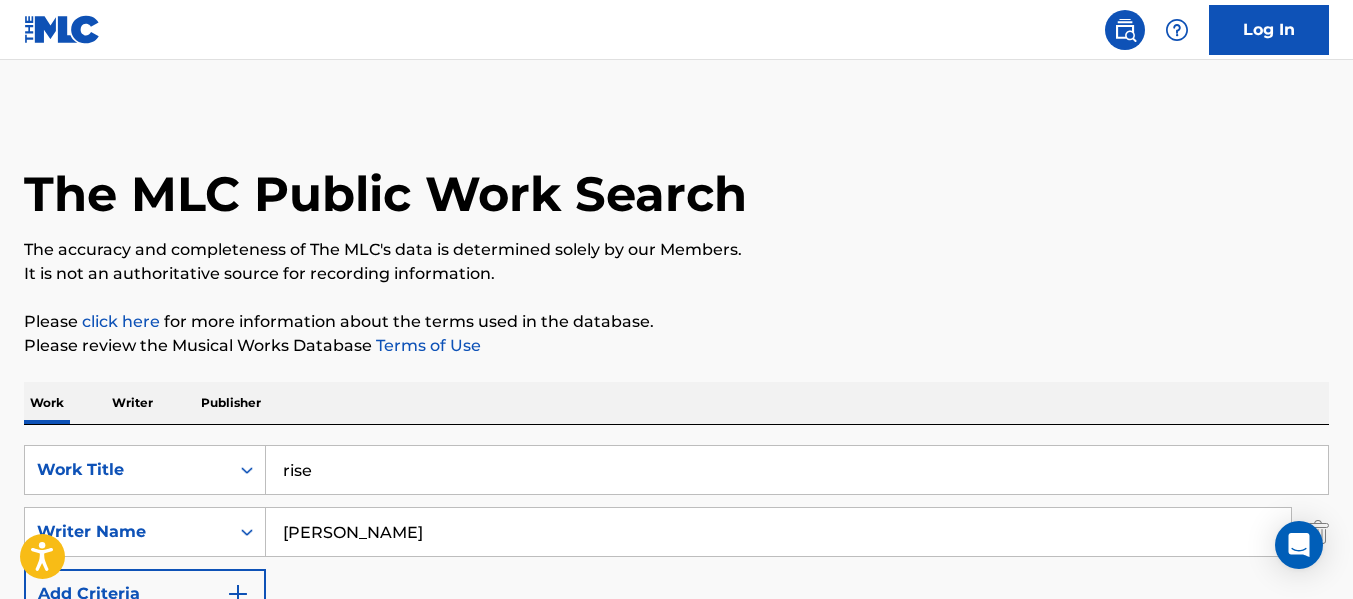click on "Please review the Musical Works Database   Terms of Use" at bounding box center (676, 346) 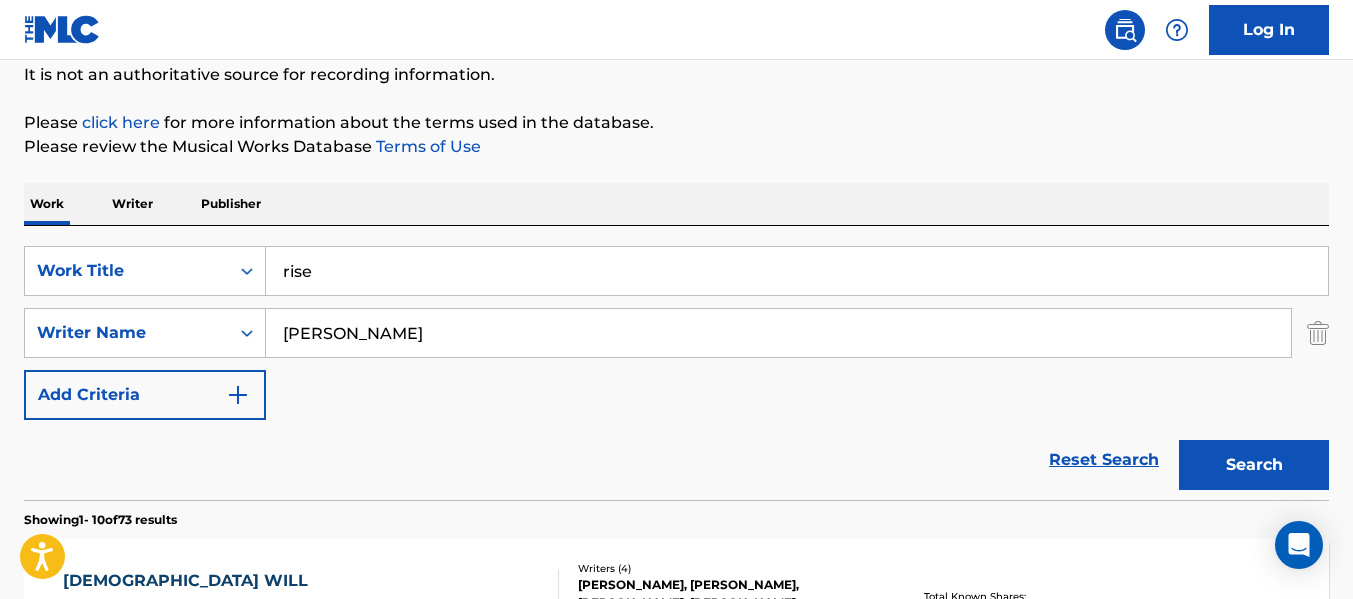 scroll, scrollTop: 200, scrollLeft: 0, axis: vertical 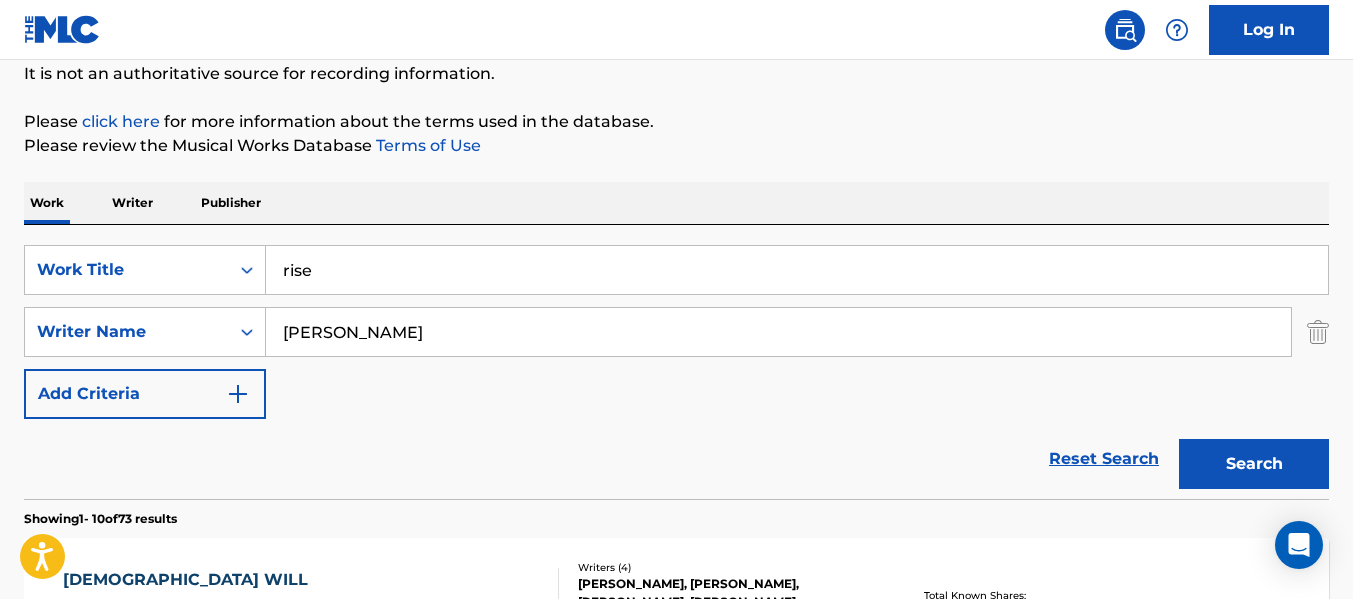 drag, startPoint x: 1219, startPoint y: 458, endPoint x: 1156, endPoint y: 438, distance: 66.09841 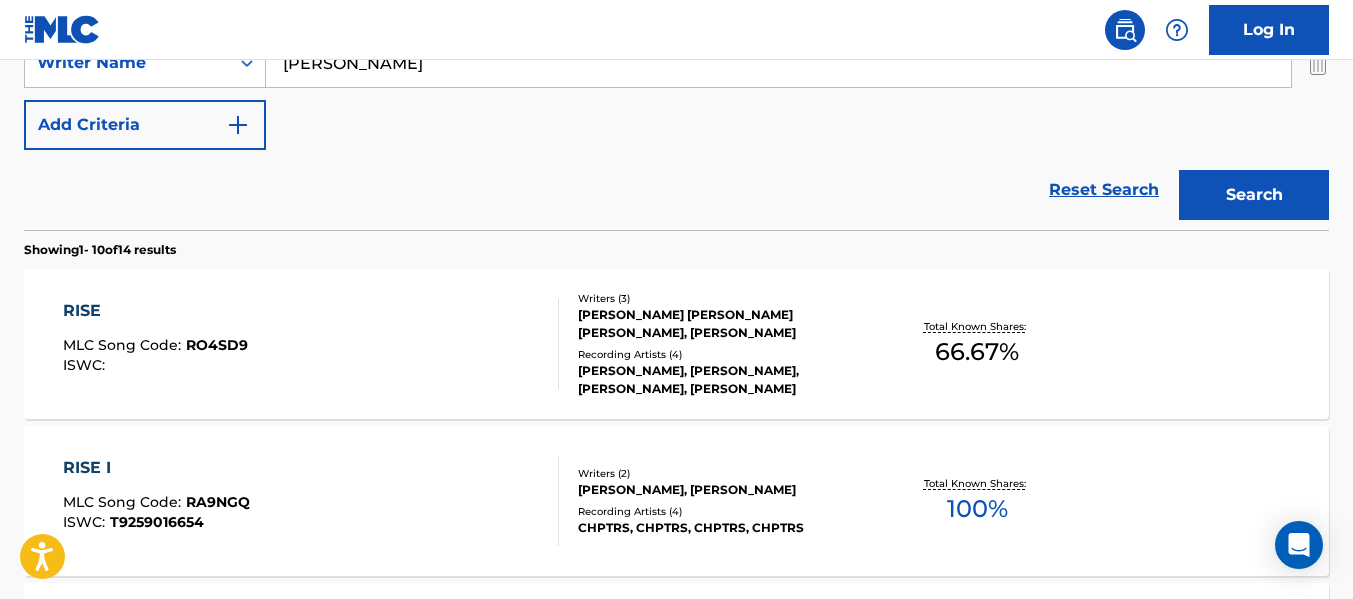 scroll, scrollTop: 500, scrollLeft: 0, axis: vertical 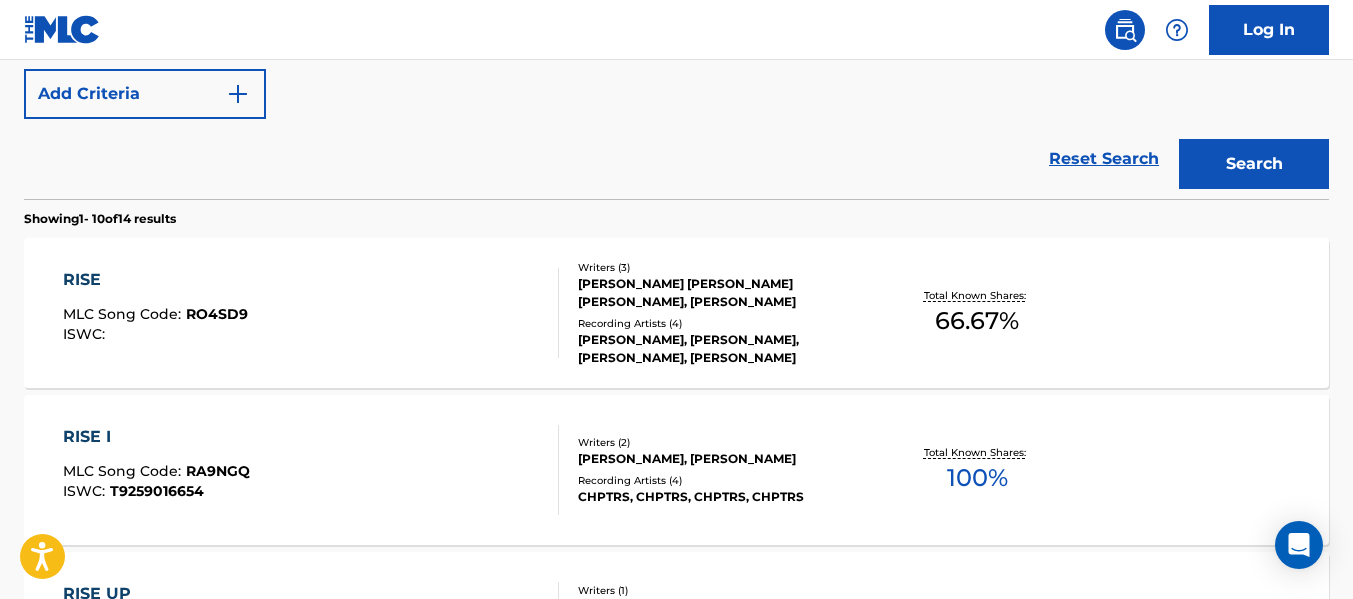 click on "RISE MLC Song Code : RO4SD9 ISWC :" at bounding box center [311, 313] 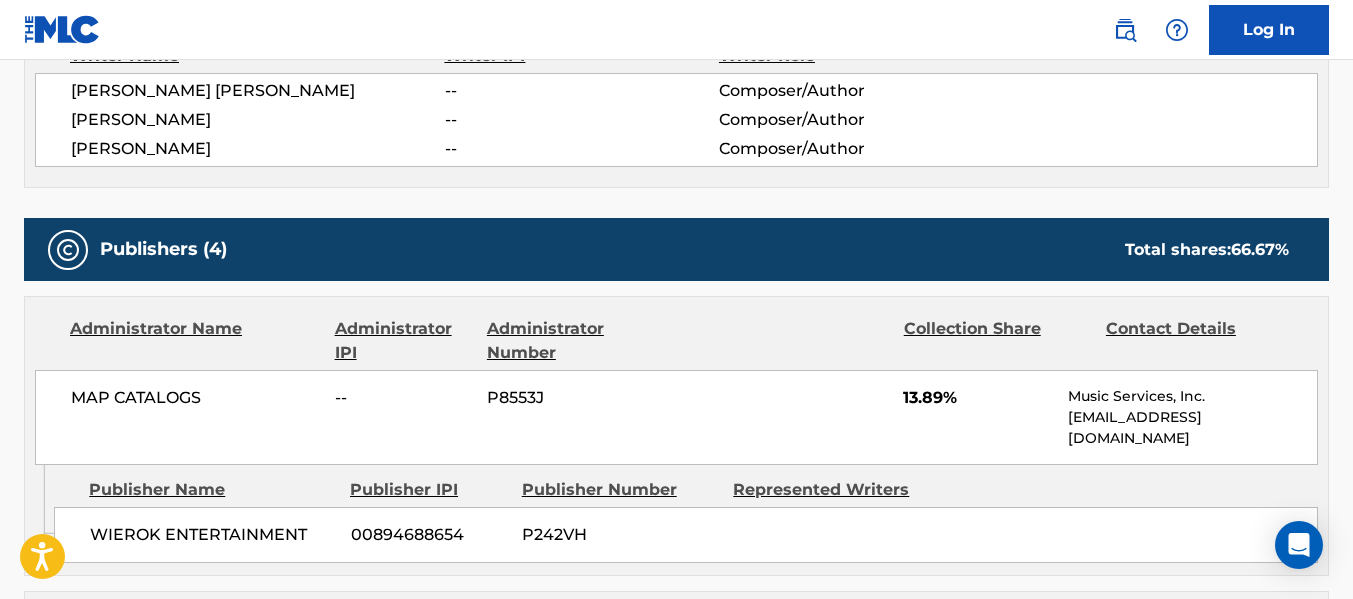scroll, scrollTop: 700, scrollLeft: 0, axis: vertical 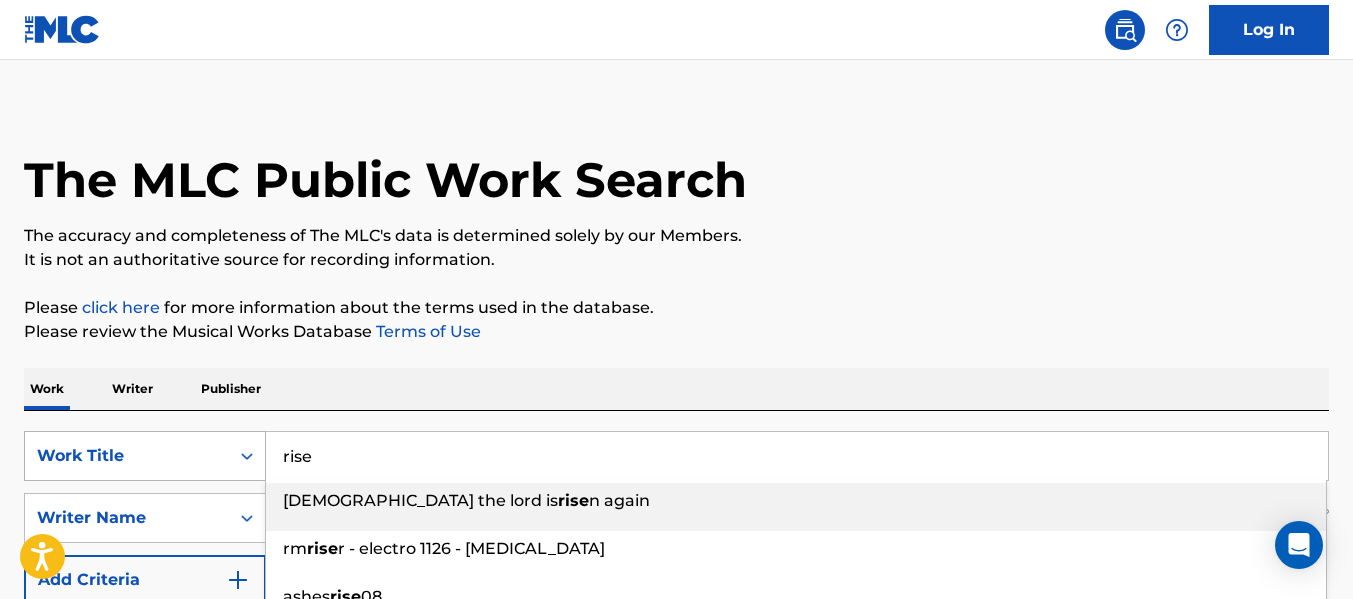 drag, startPoint x: 341, startPoint y: 451, endPoint x: 265, endPoint y: 460, distance: 76.53104 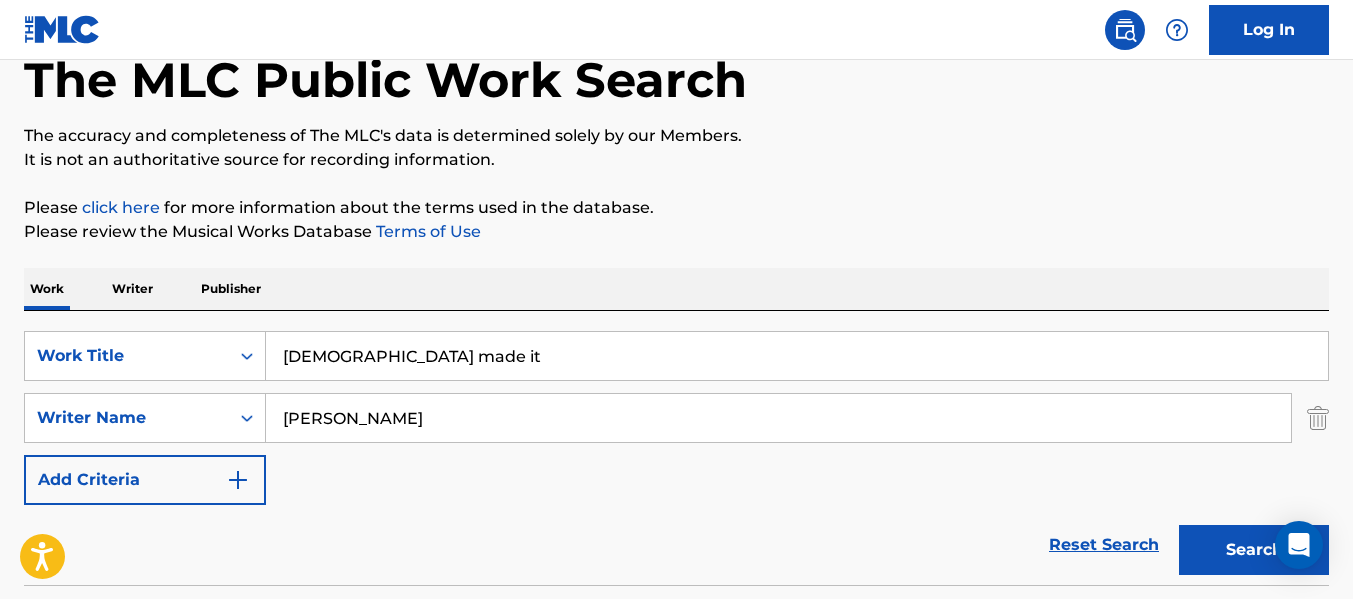 scroll, scrollTop: 214, scrollLeft: 0, axis: vertical 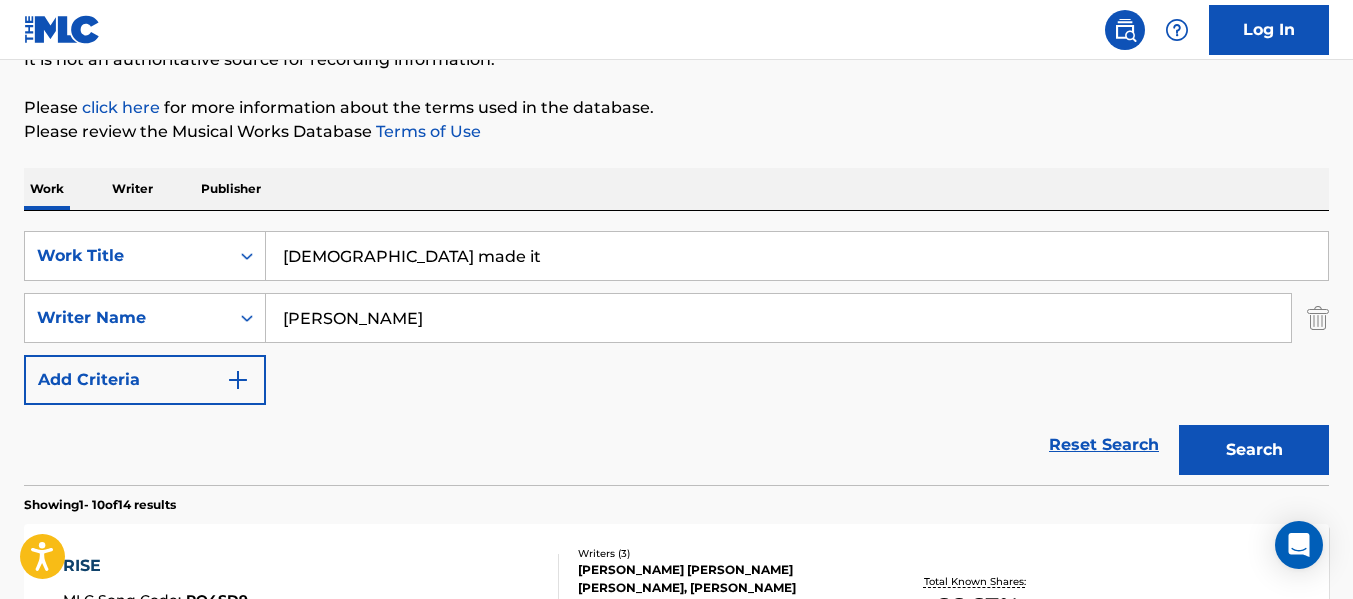 type on "[DEMOGRAPHIC_DATA] made it" 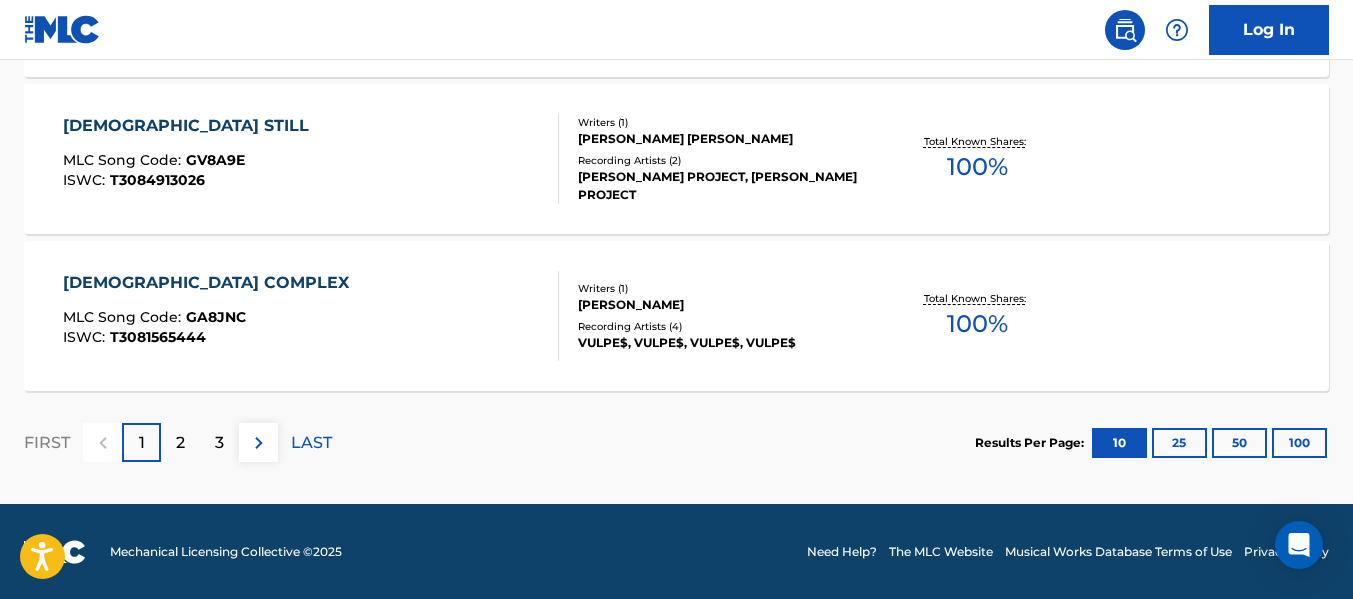 scroll, scrollTop: 1911, scrollLeft: 0, axis: vertical 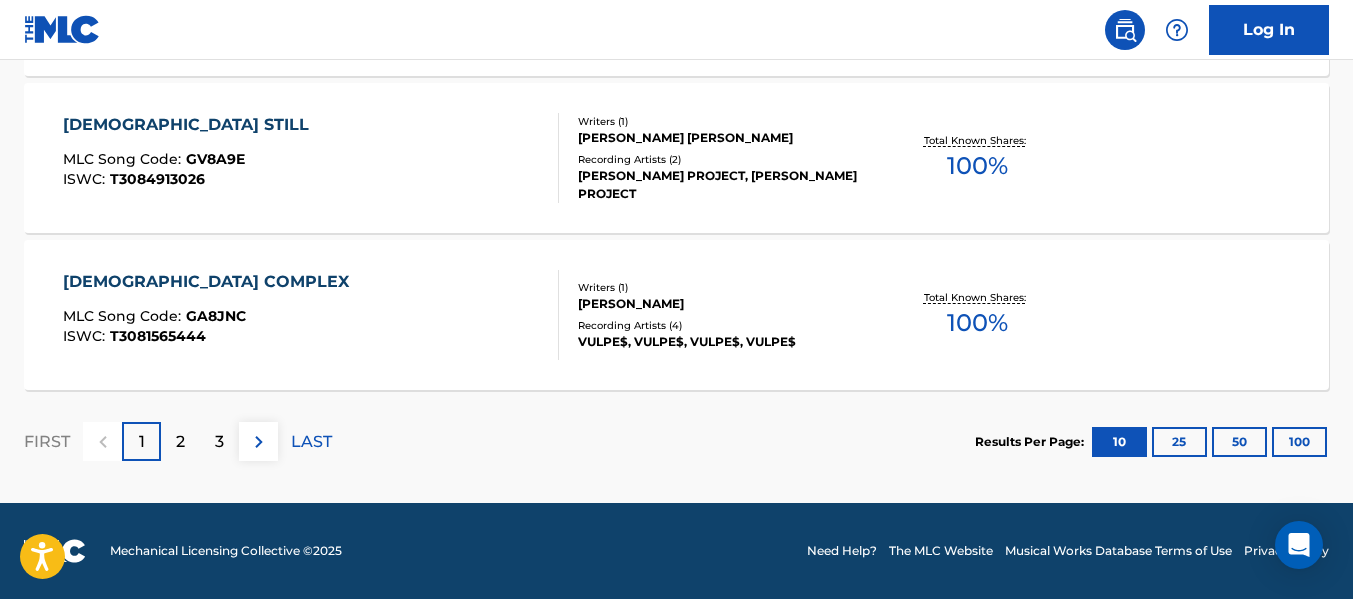 click on "2" at bounding box center [180, 441] 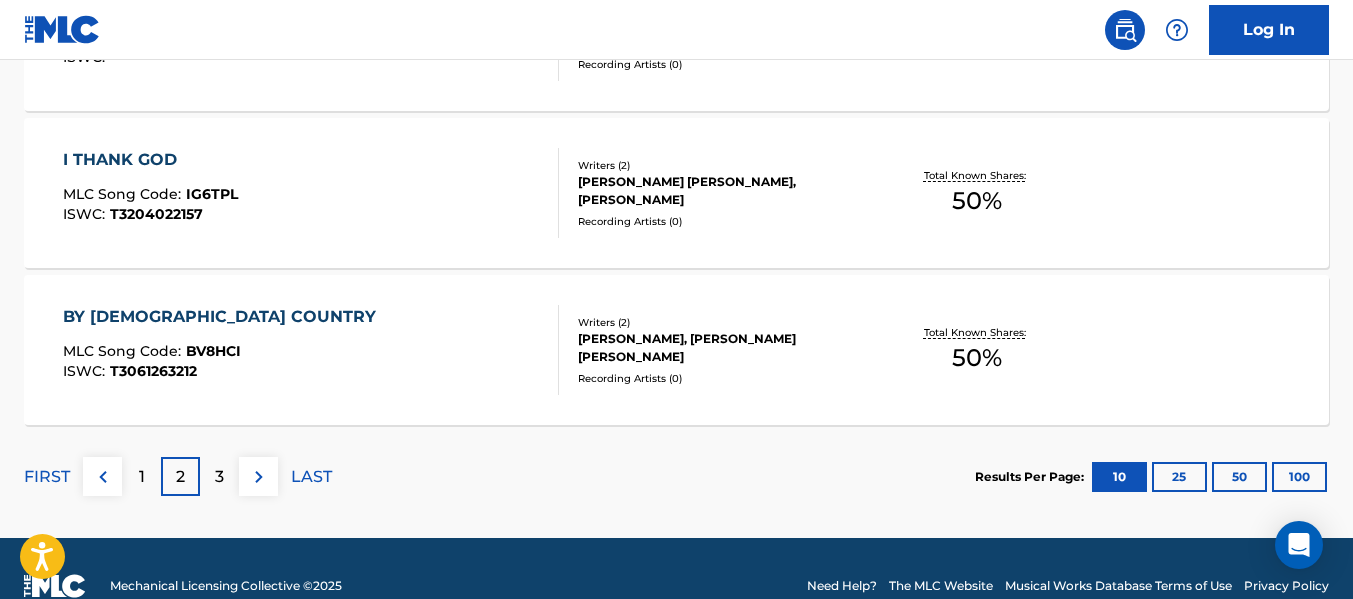 scroll, scrollTop: 1911, scrollLeft: 0, axis: vertical 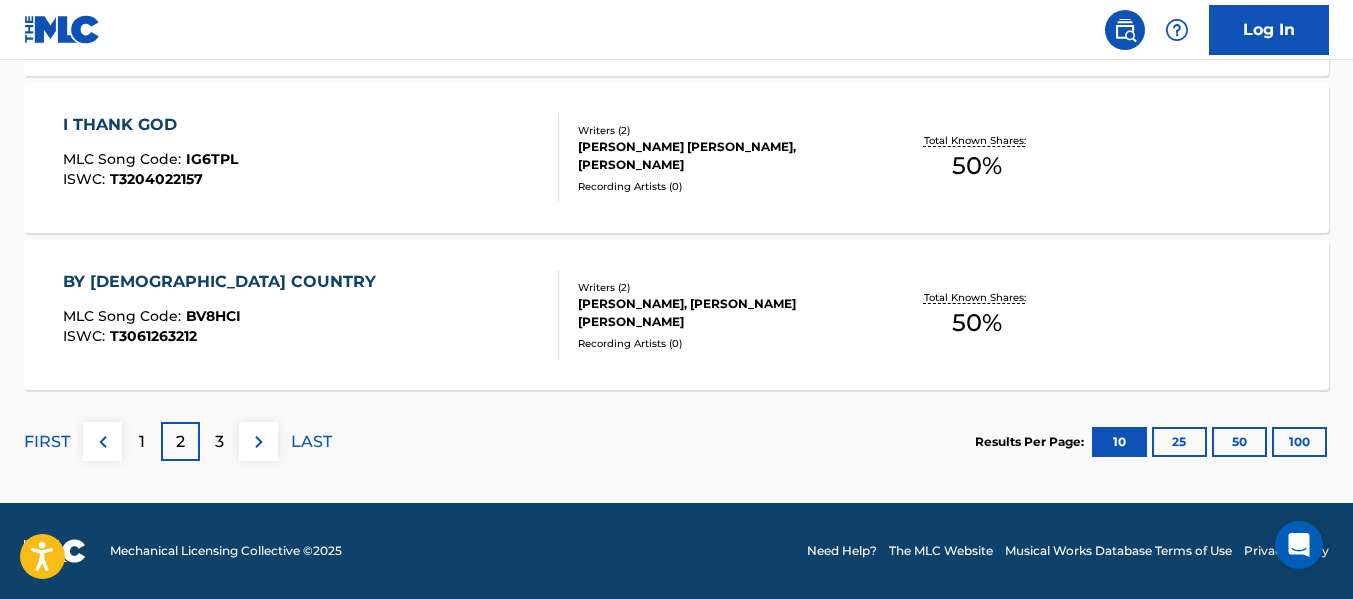 click on "3" at bounding box center [219, 441] 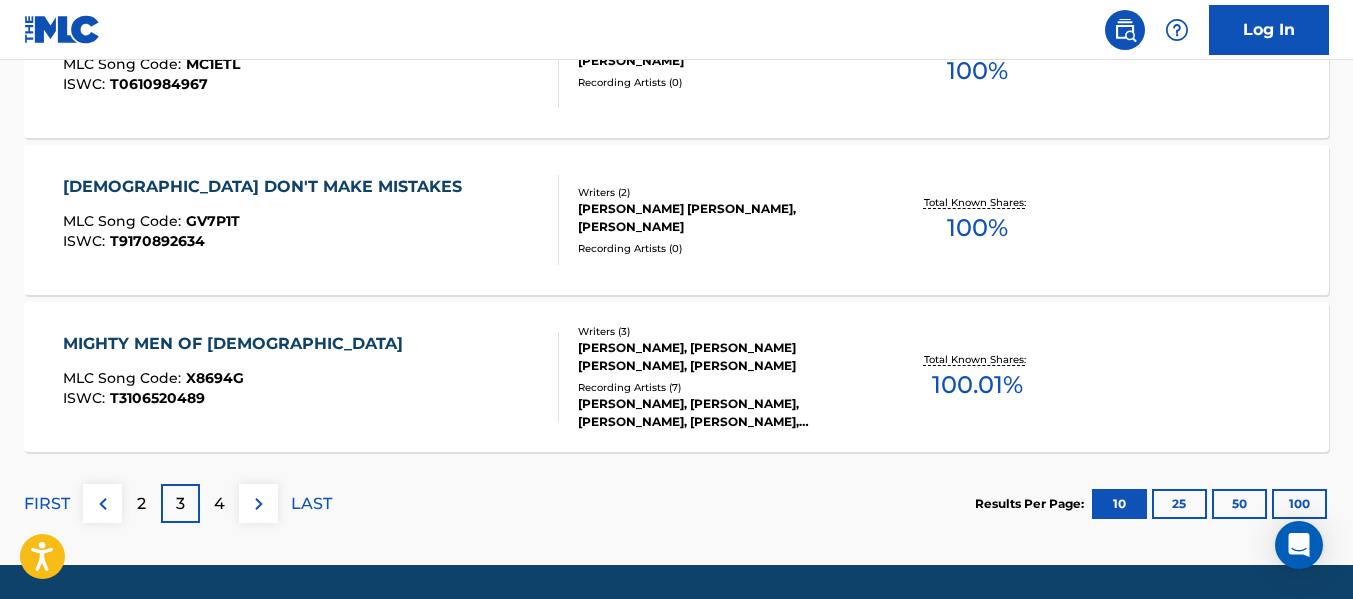 scroll, scrollTop: 1911, scrollLeft: 0, axis: vertical 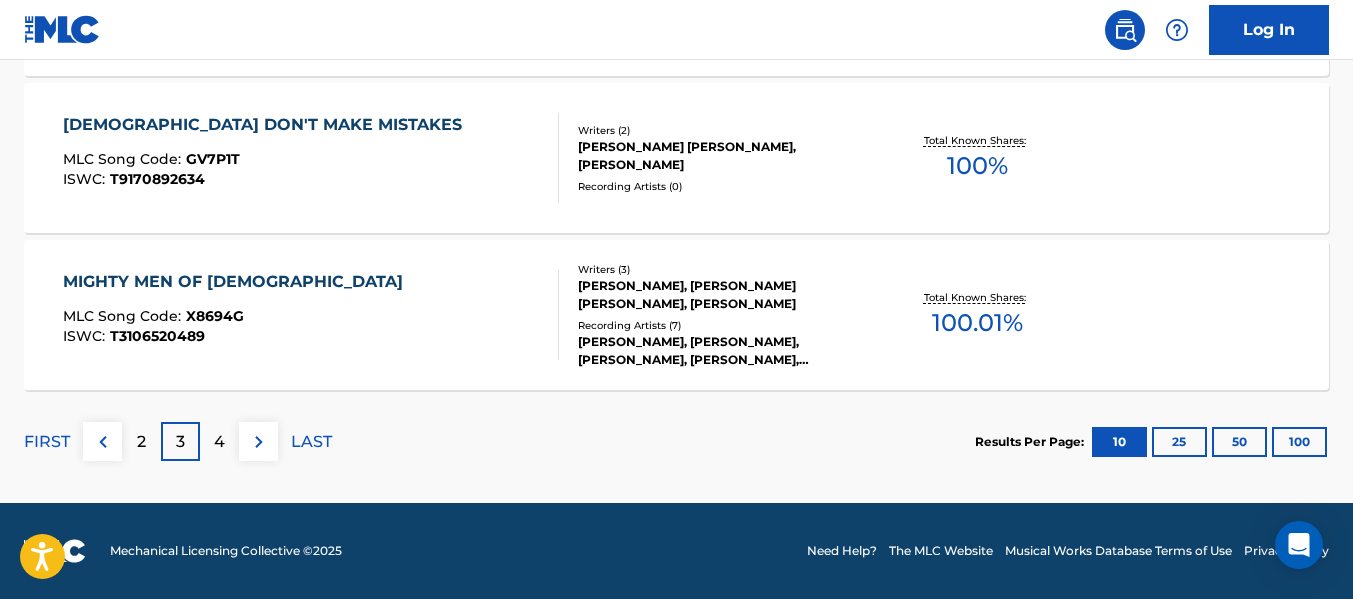 click on "4" at bounding box center [219, 441] 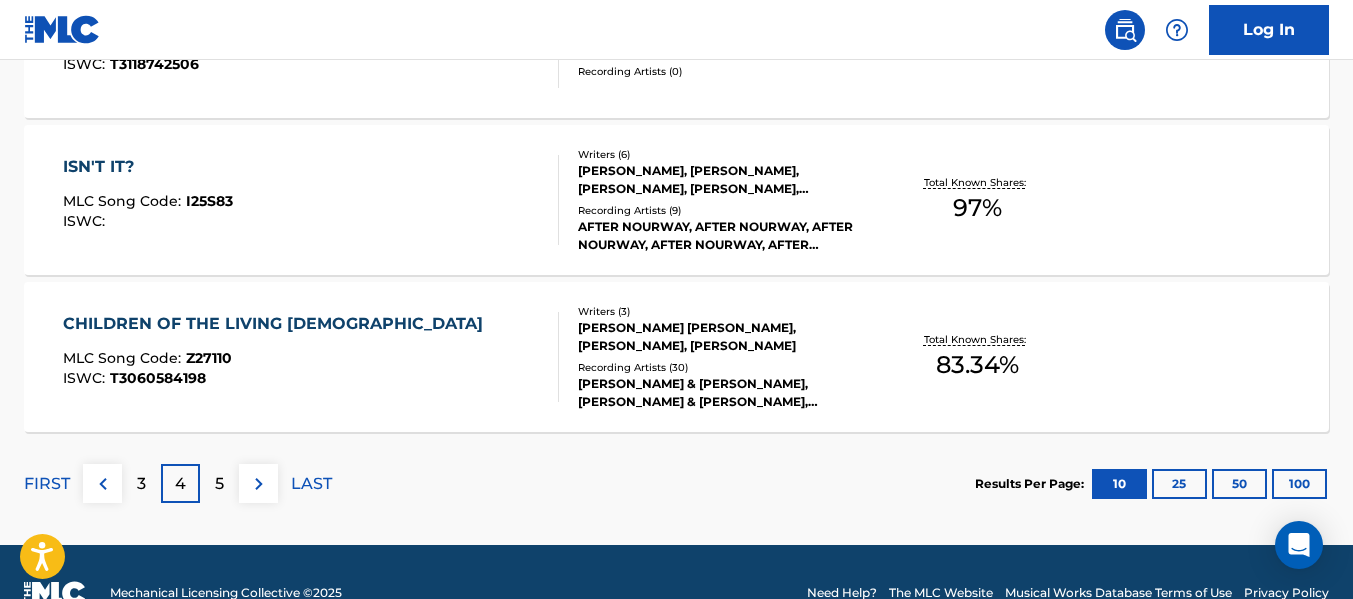 scroll, scrollTop: 1911, scrollLeft: 0, axis: vertical 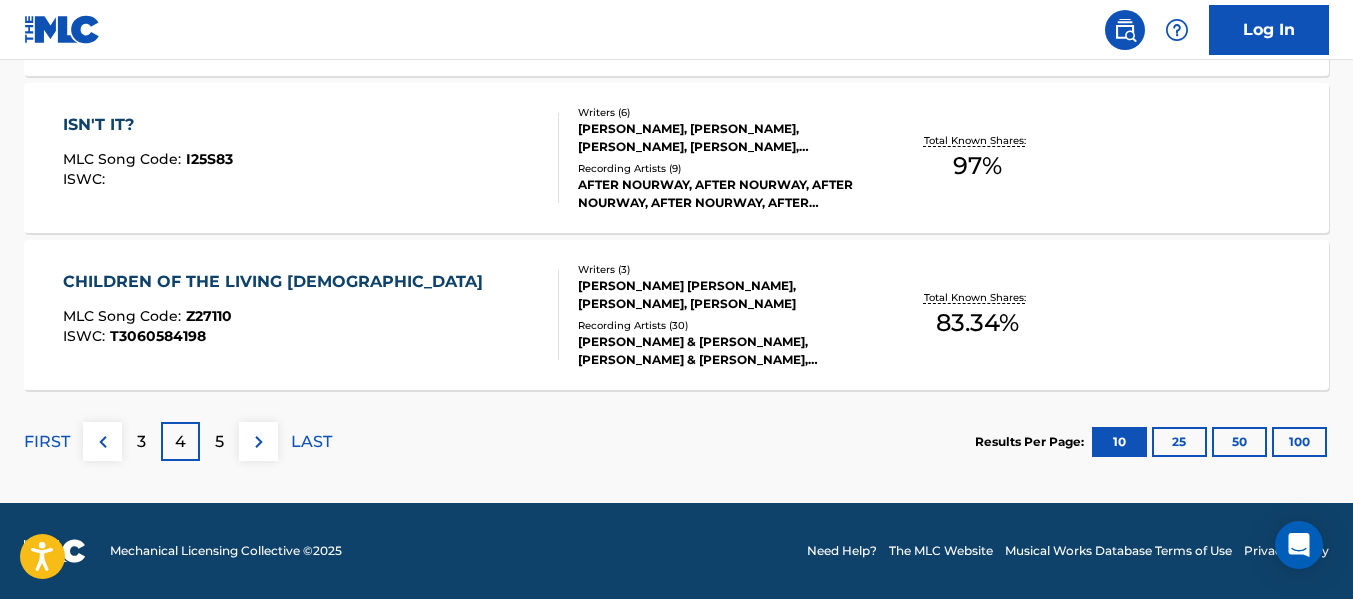 click on "5" at bounding box center [219, 441] 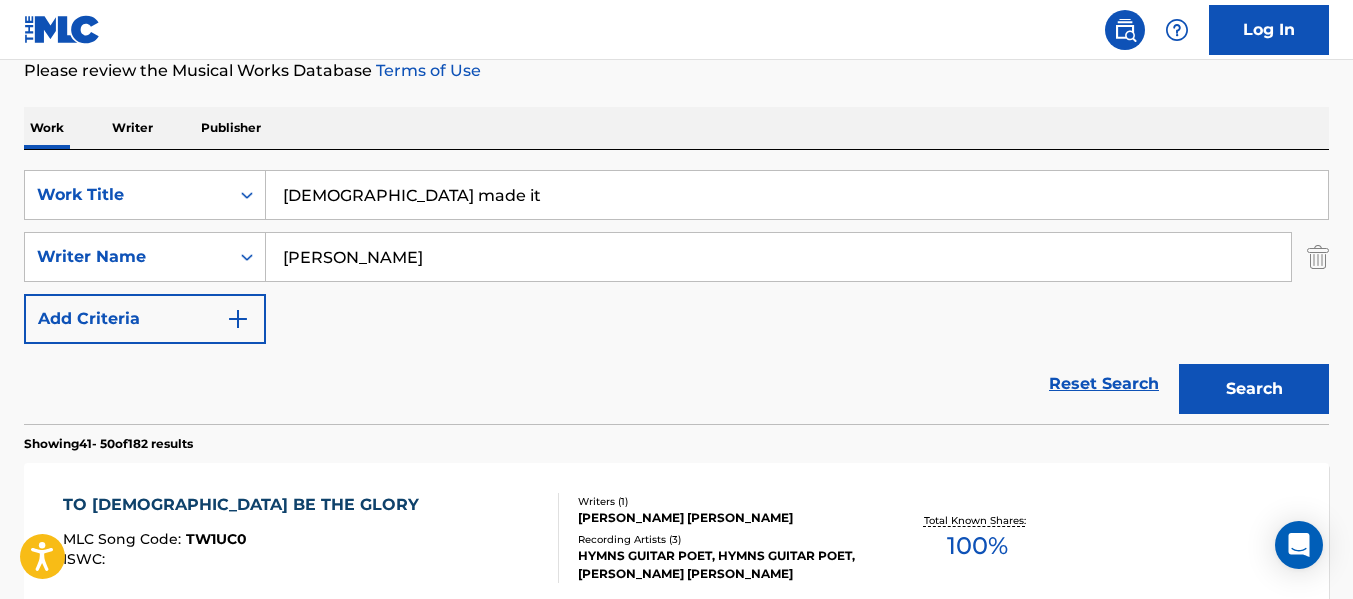 scroll, scrollTop: 211, scrollLeft: 0, axis: vertical 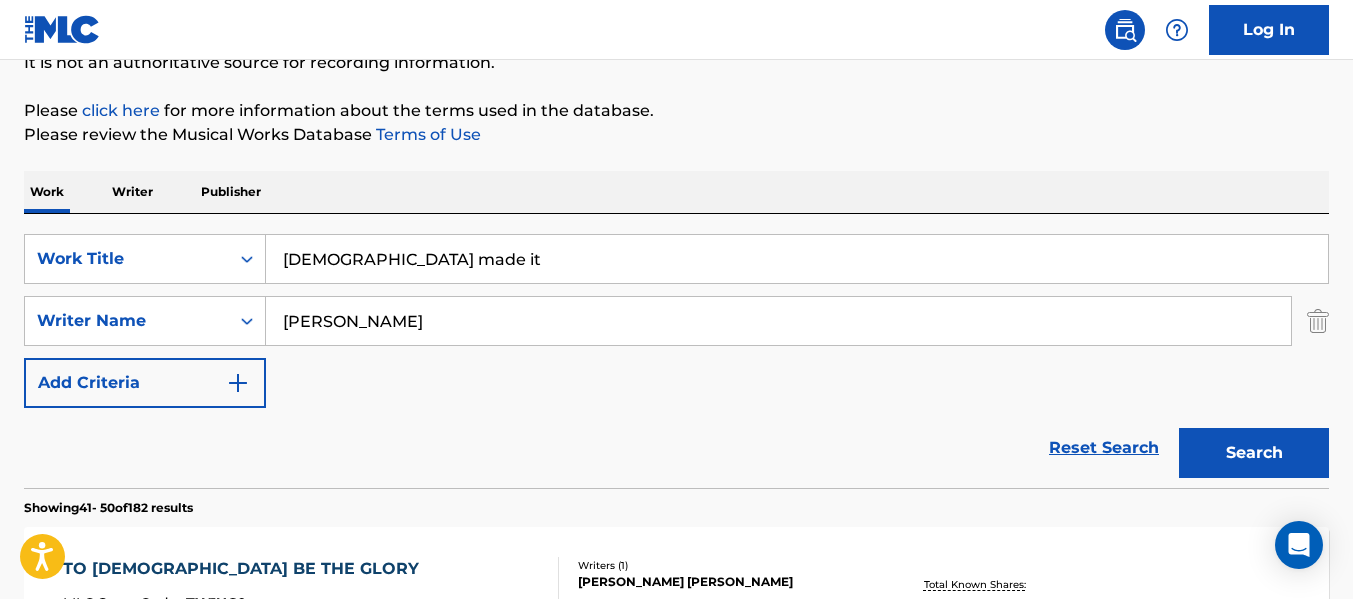 click on "Search" at bounding box center (1254, 453) 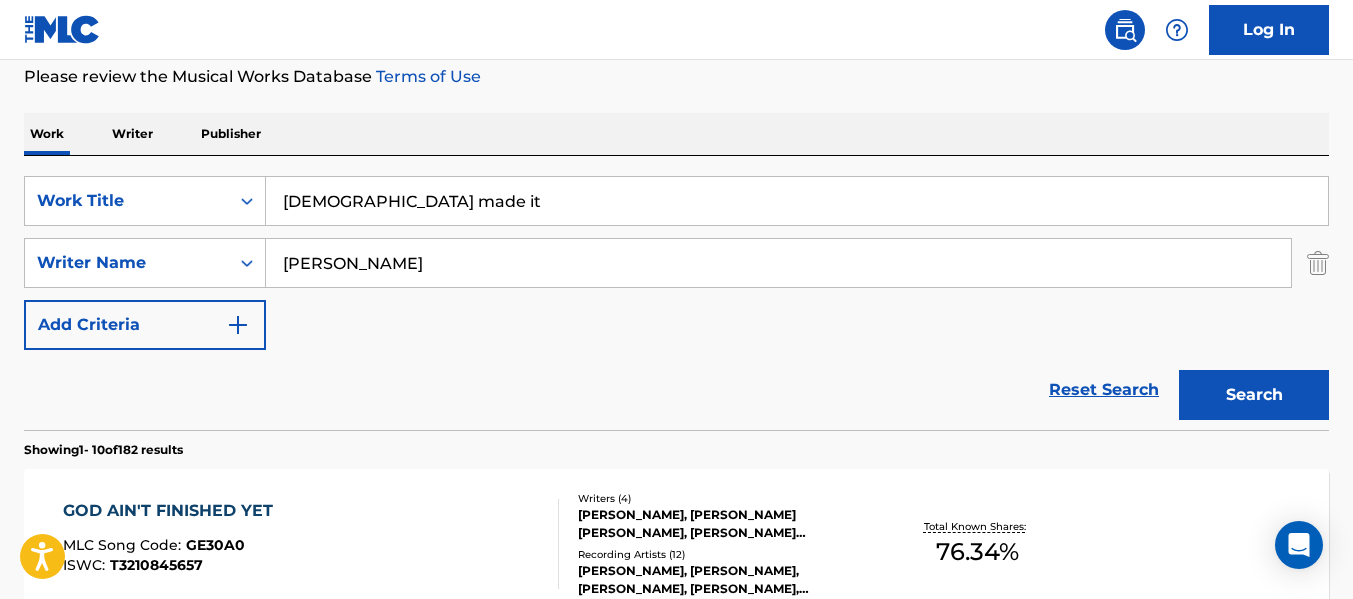 scroll, scrollTop: 411, scrollLeft: 0, axis: vertical 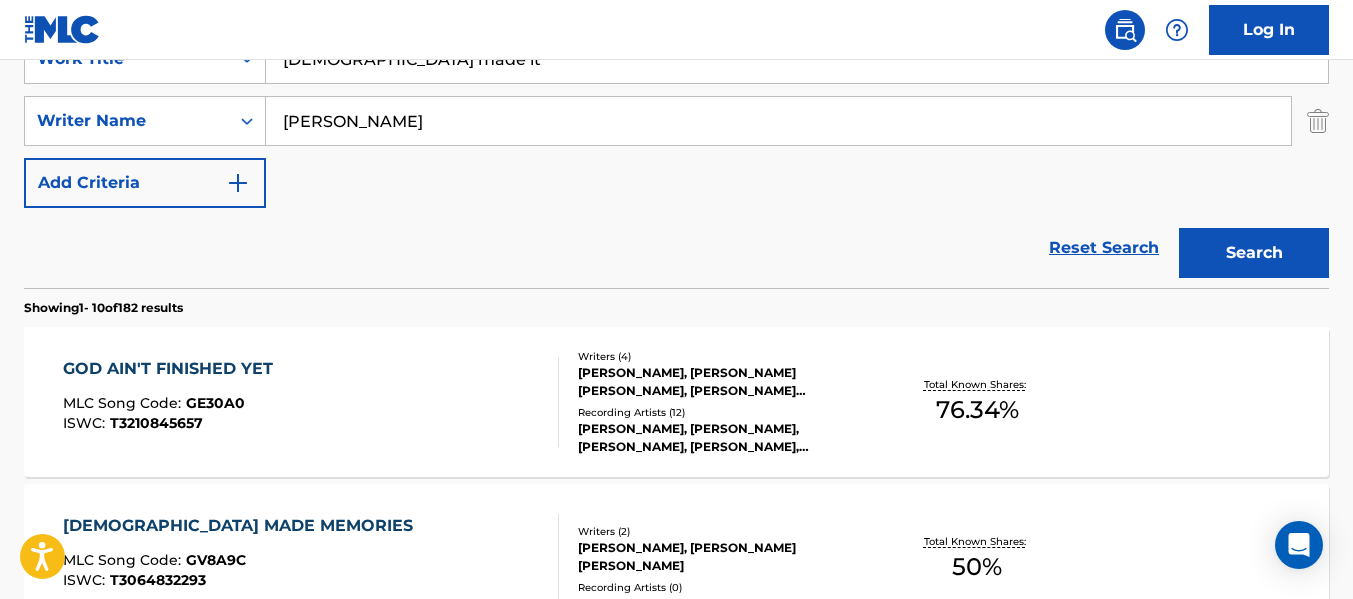 click on "Add Criteria" at bounding box center (145, 183) 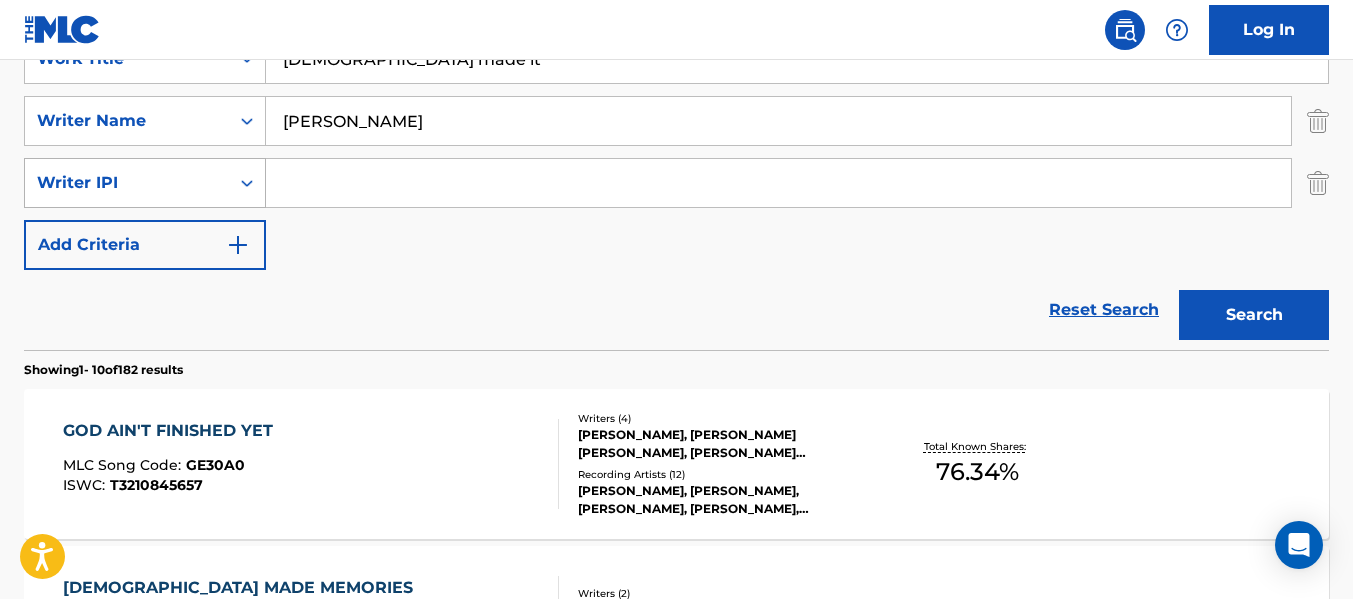 click 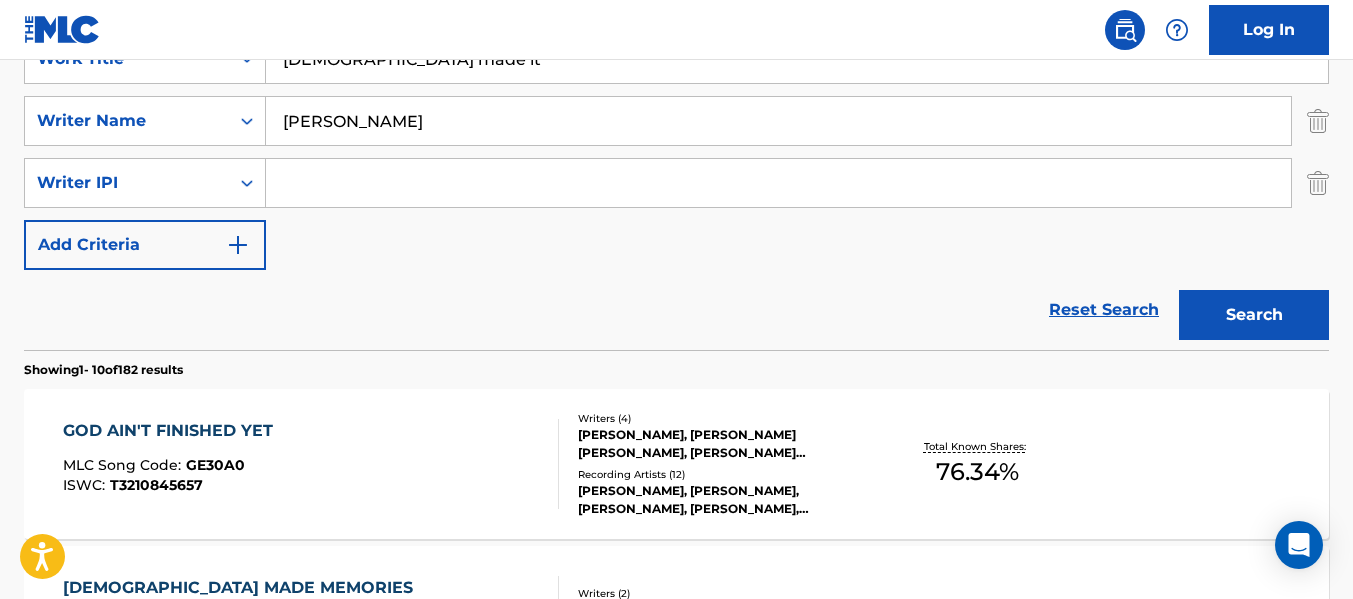 click 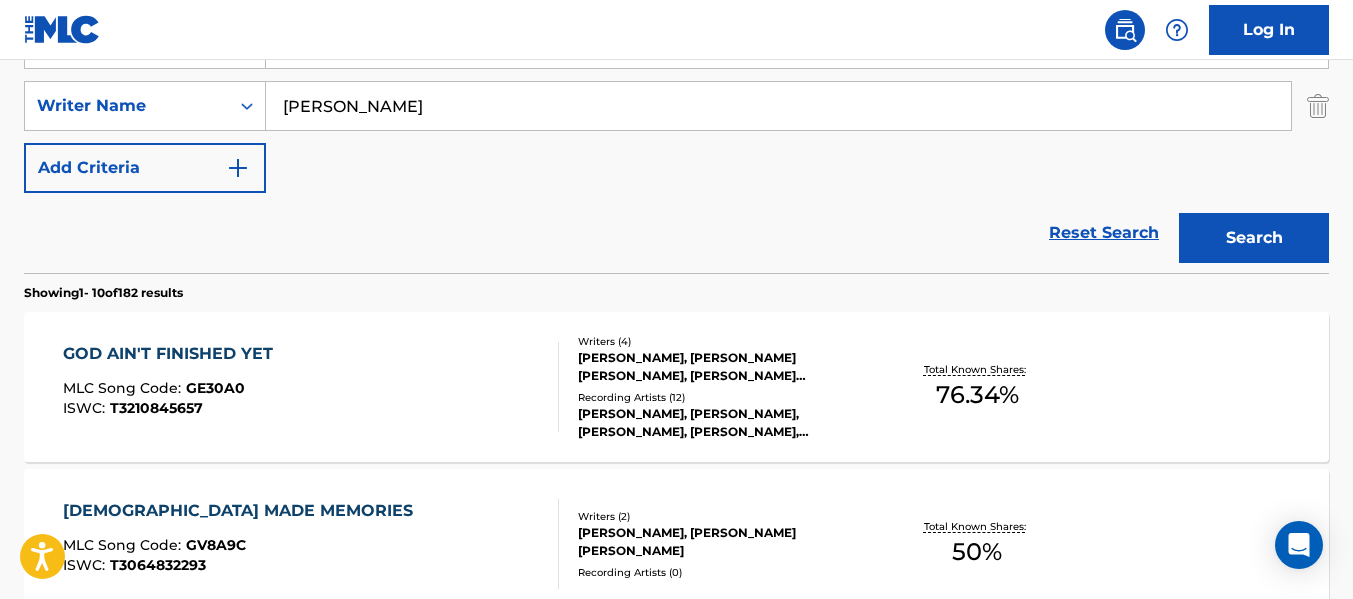 scroll, scrollTop: 411, scrollLeft: 0, axis: vertical 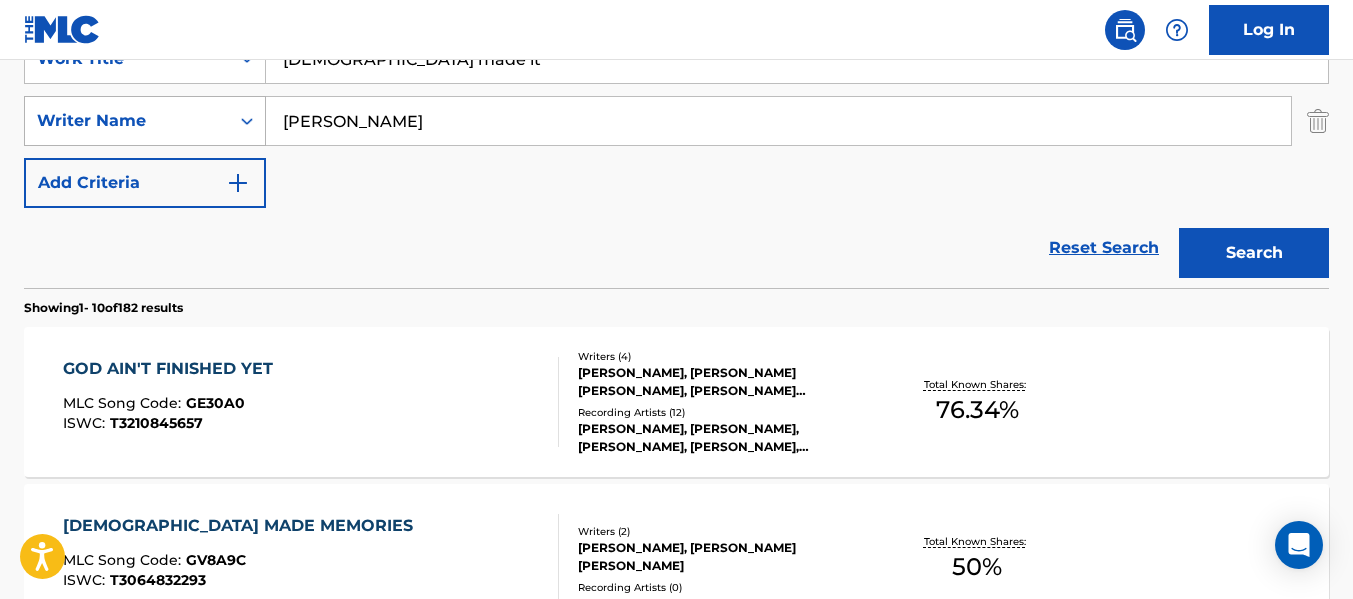 drag, startPoint x: 423, startPoint y: 125, endPoint x: 265, endPoint y: 120, distance: 158.0791 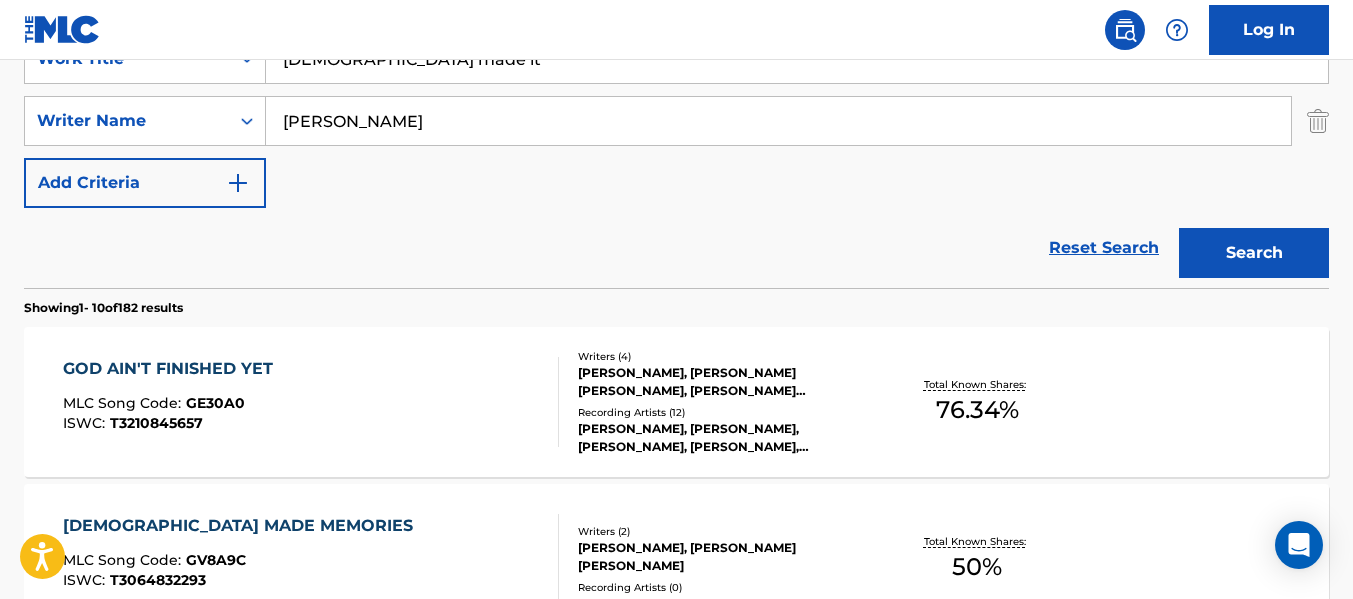 type on "[PERSON_NAME]" 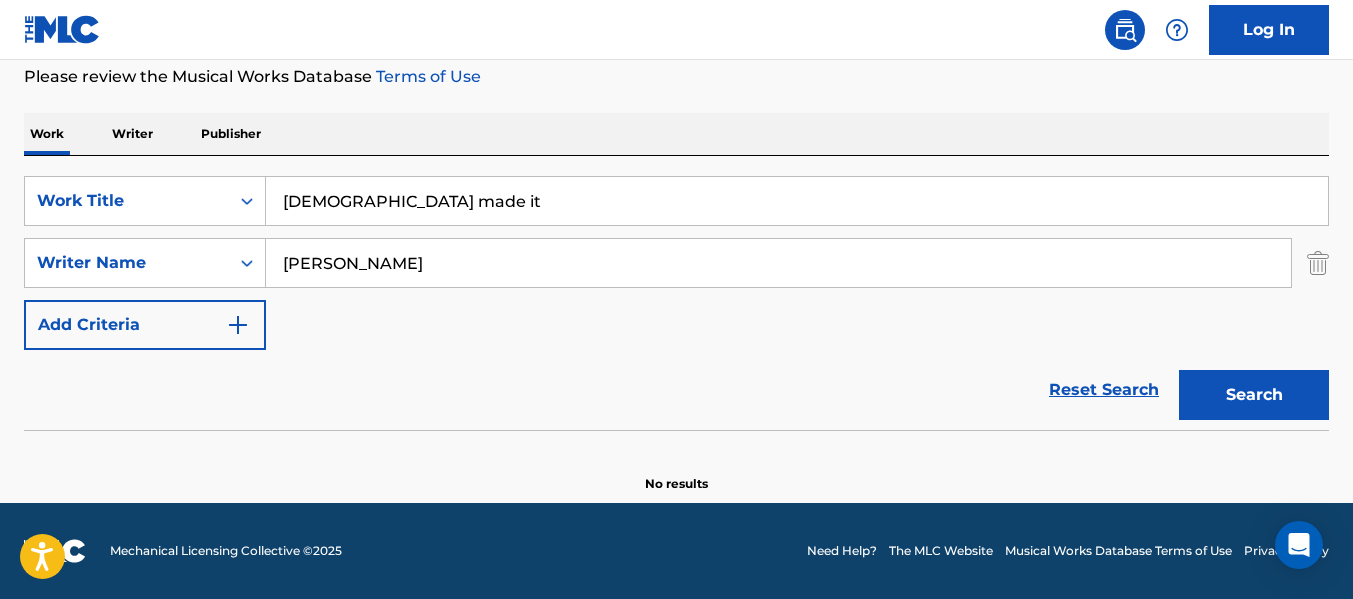 scroll, scrollTop: 269, scrollLeft: 0, axis: vertical 